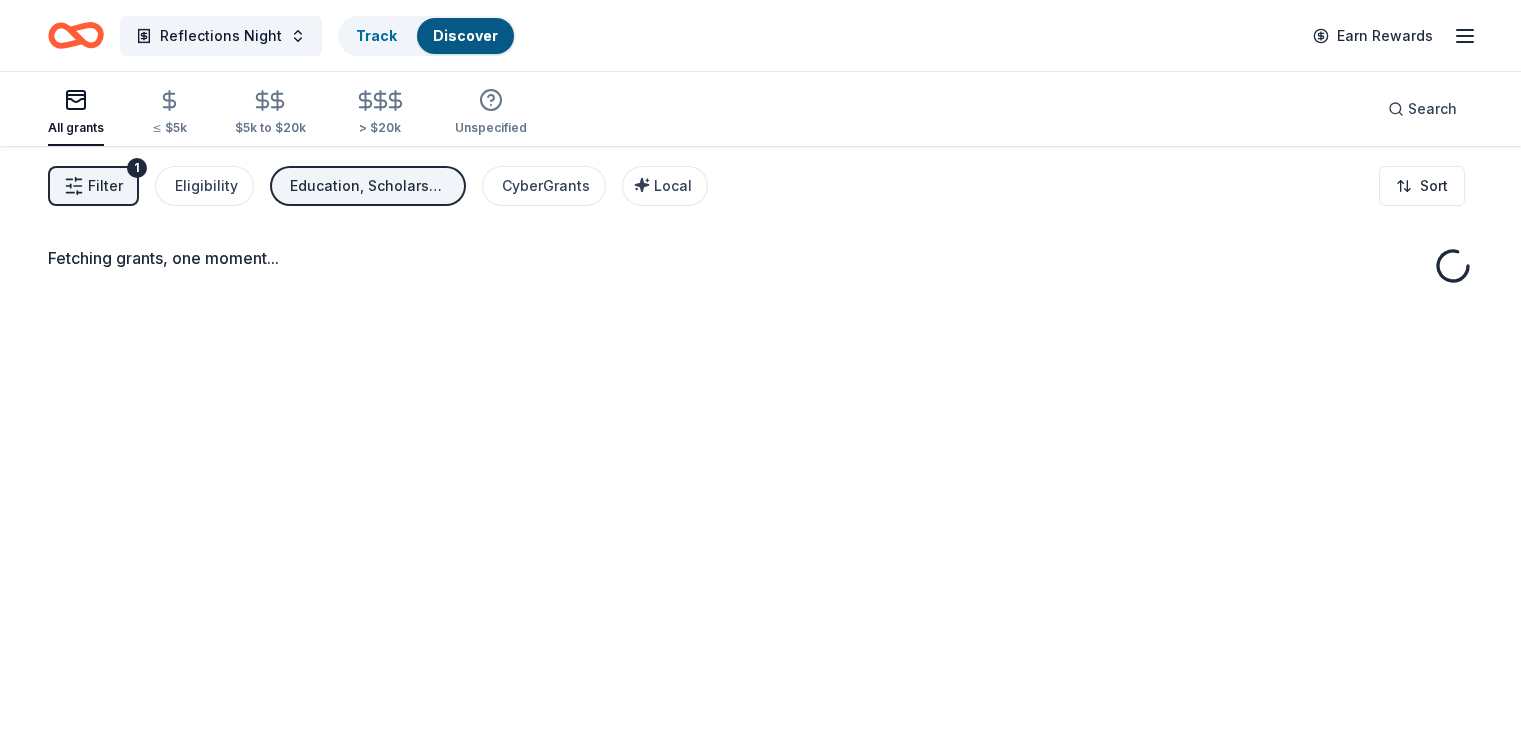 scroll, scrollTop: 0, scrollLeft: 0, axis: both 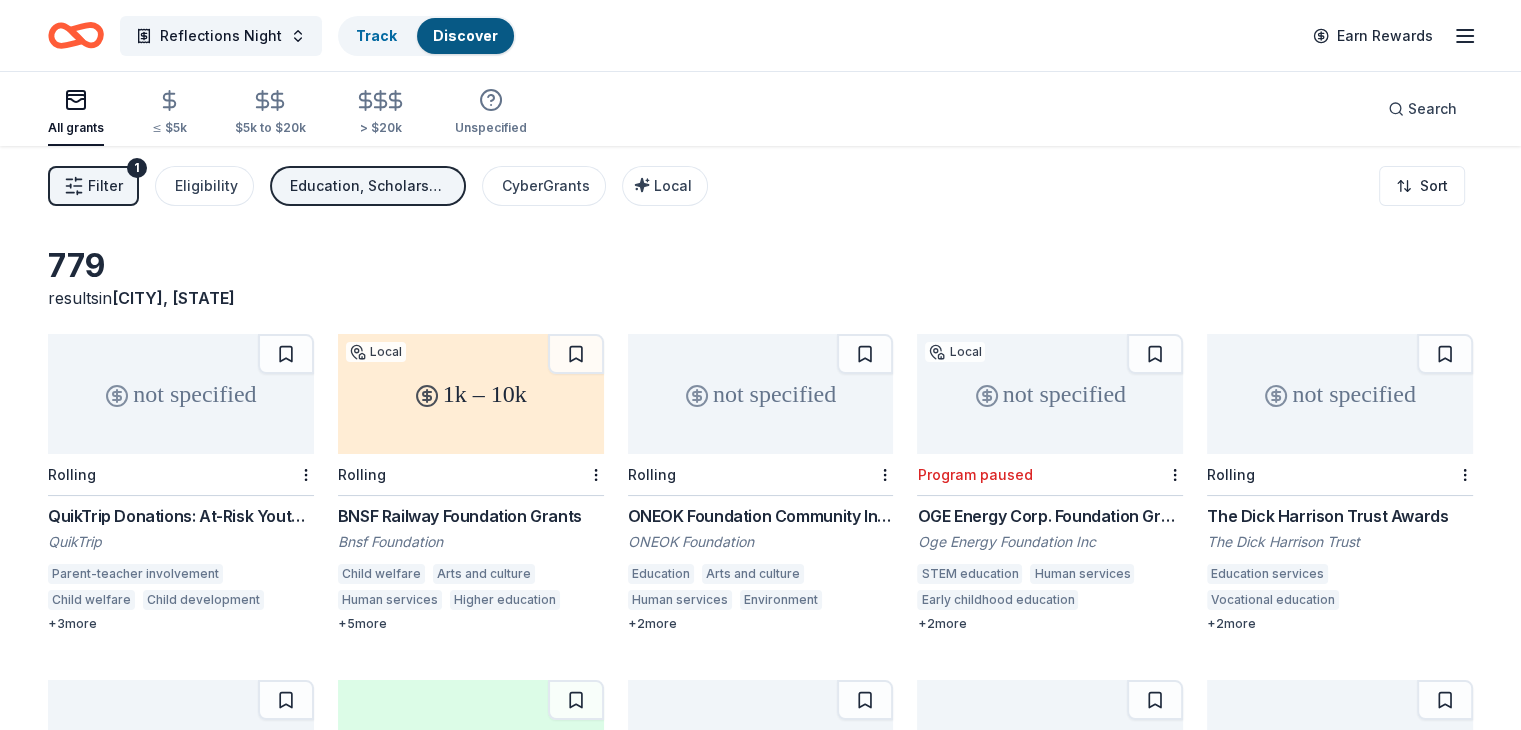 click on "not specified" at bounding box center [761, 394] 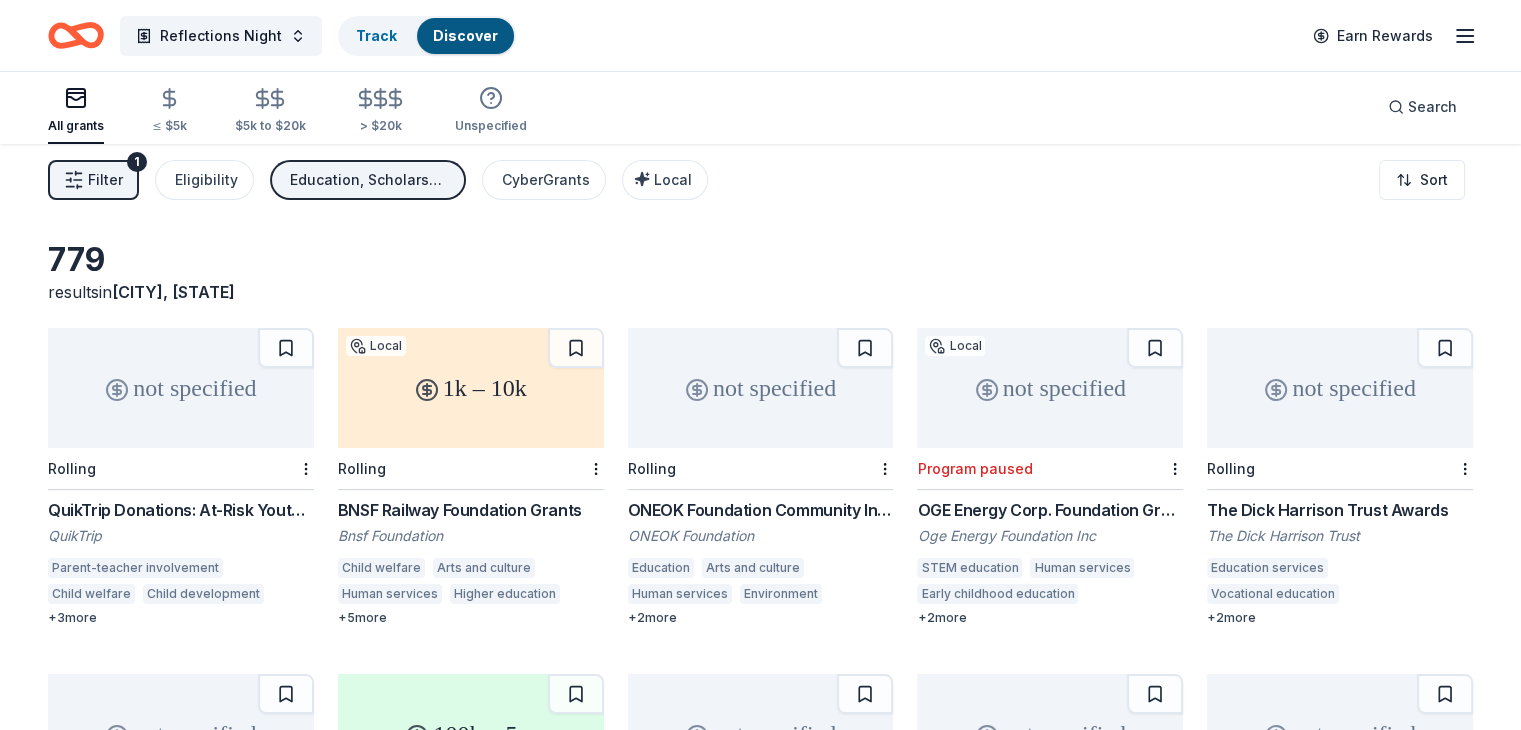 scroll, scrollTop: 0, scrollLeft: 0, axis: both 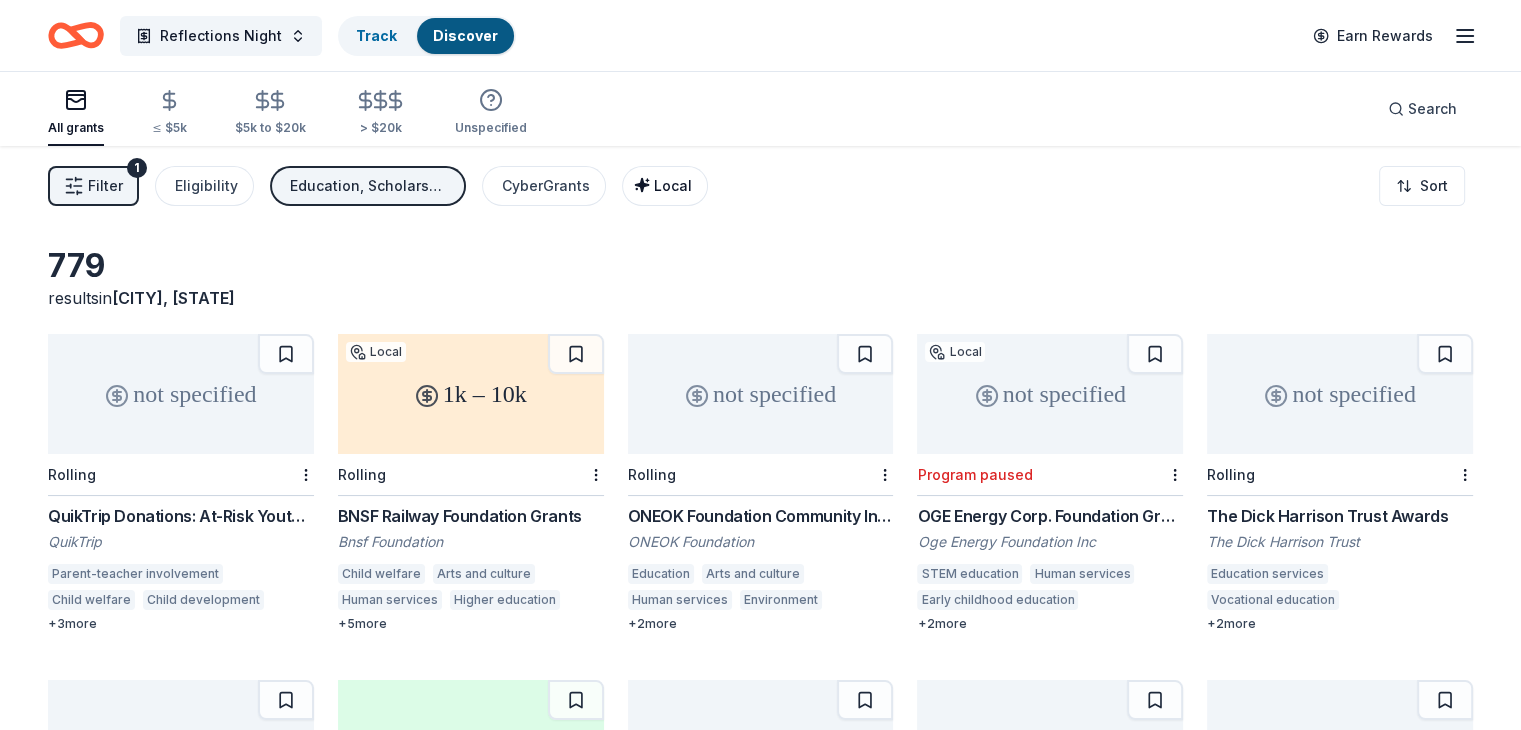 click on "Local" at bounding box center (673, 185) 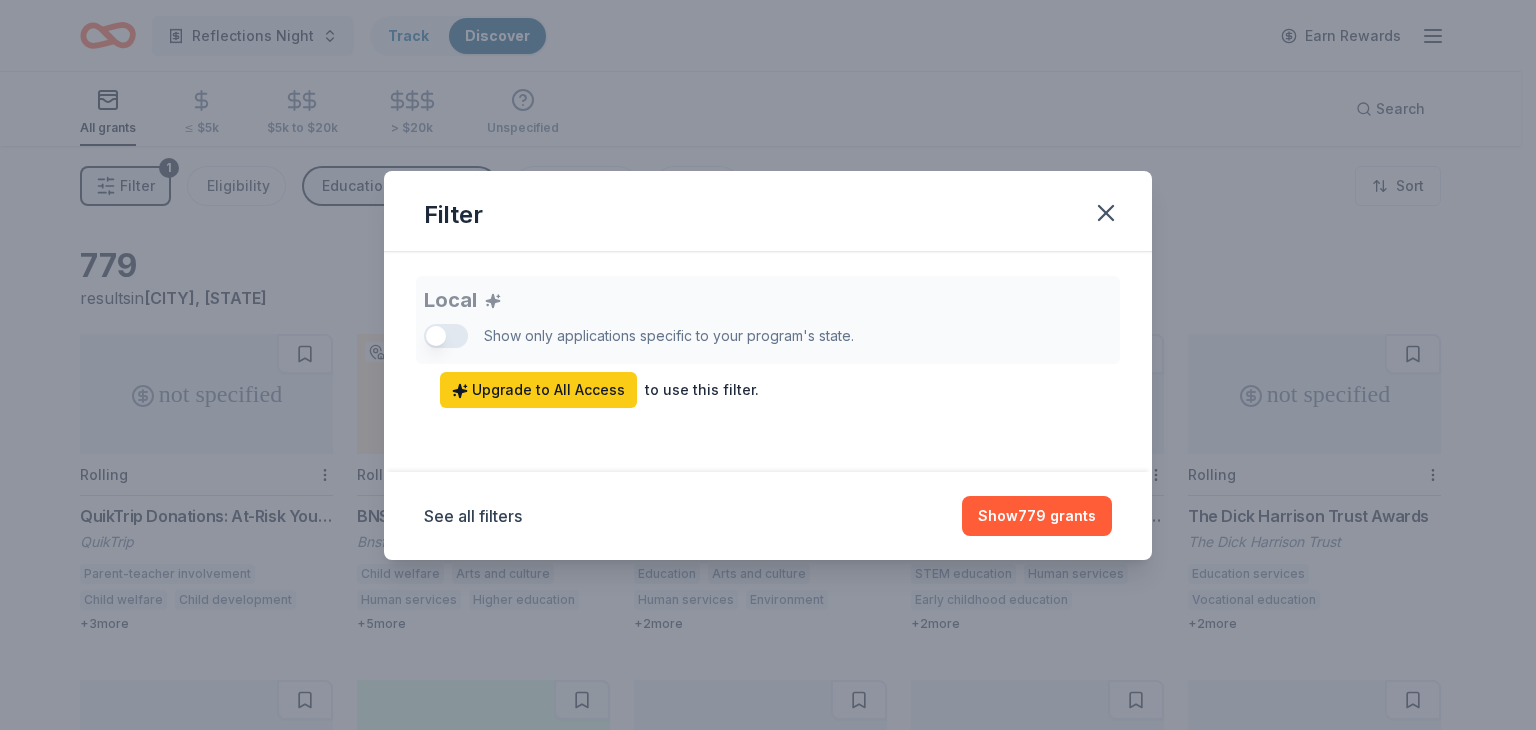 click on "Local Show only applications specific to your program's state.   Upgrade to All Access to use this filter." at bounding box center (768, 342) 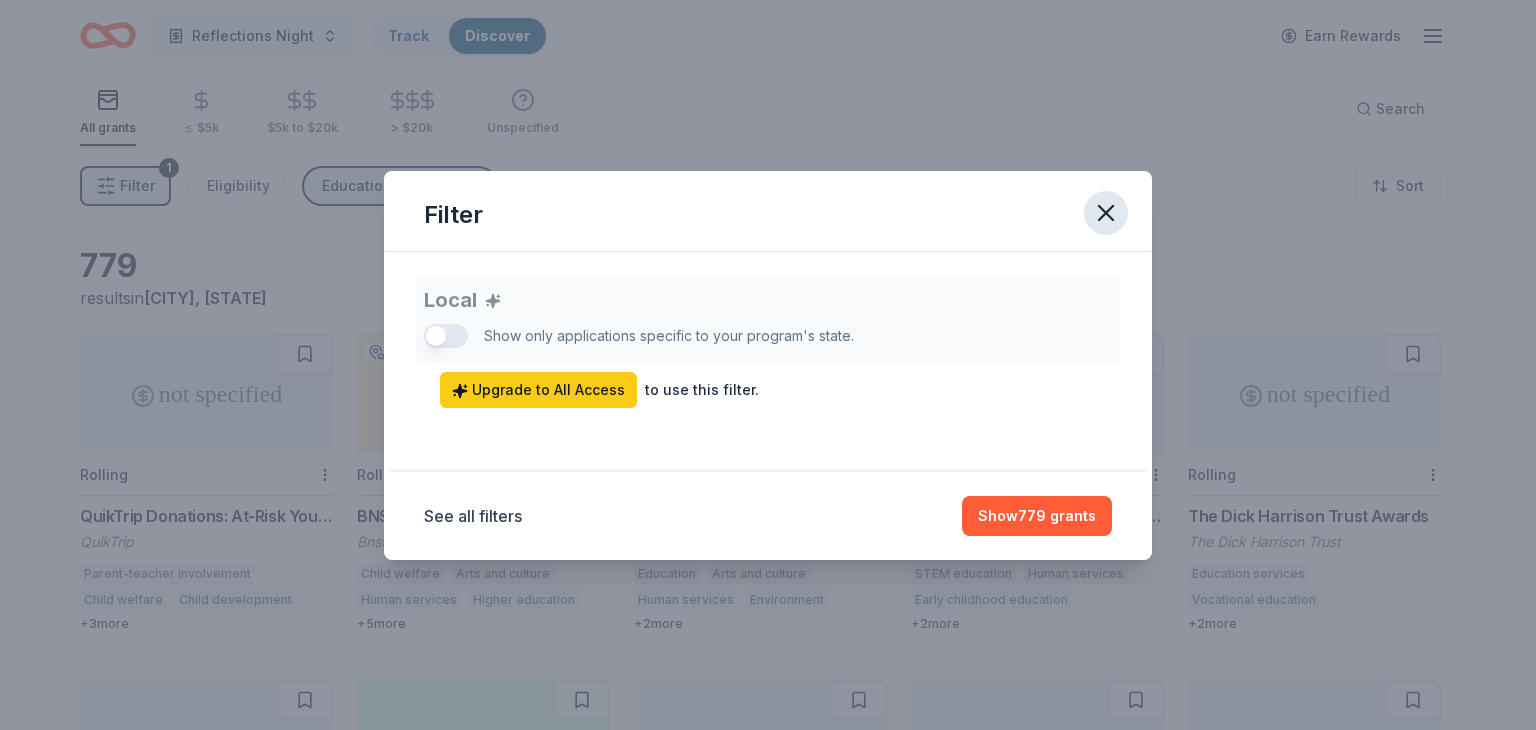 click 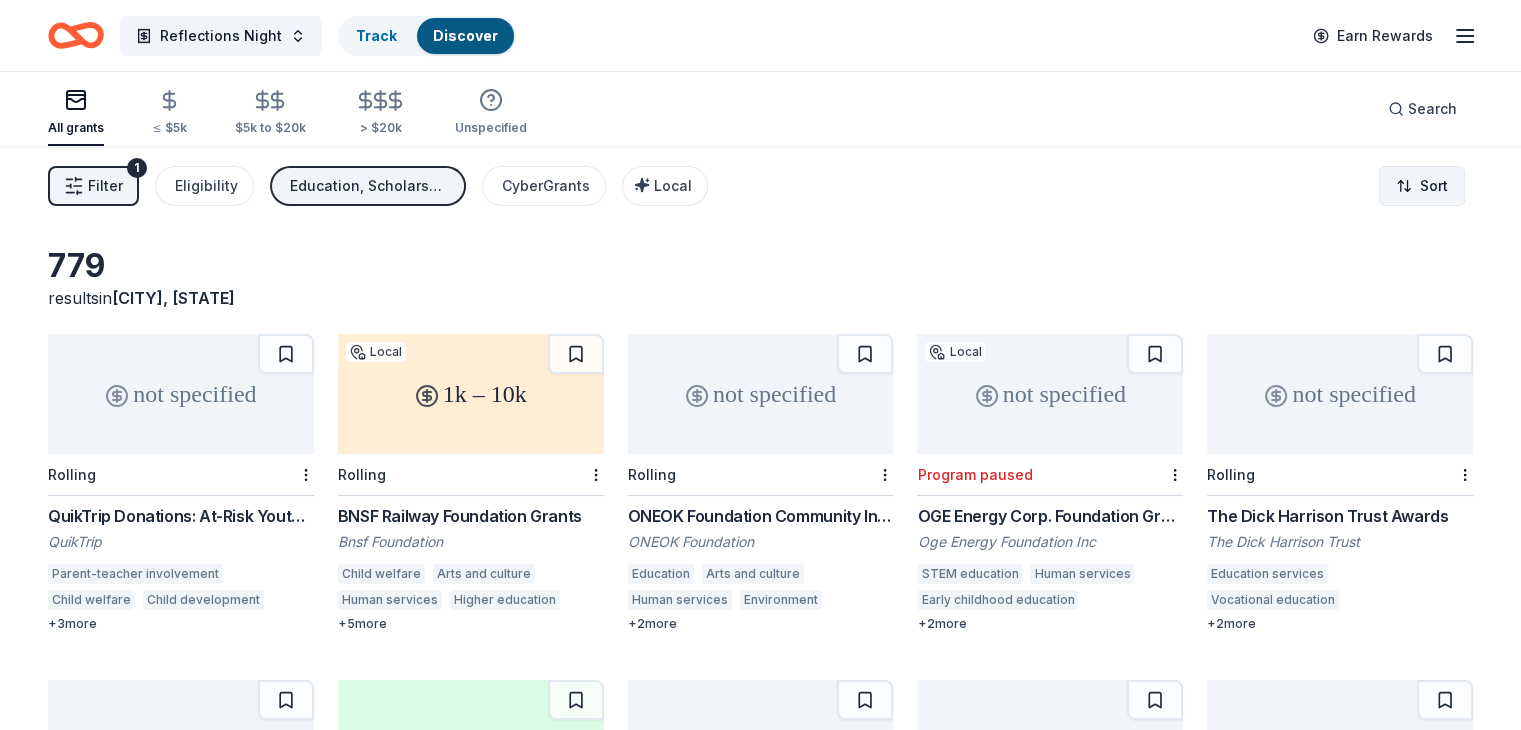 click on "Reflections Night Track  Discover Earn Rewards All grants ≤ $5k $5k to $20k > $20k Unspecified Search Filter 1 Eligibility Education, Scholarship CyberGrants Local Sort 779 results  in  Broken Arrow, OK not specified Rolling QuikTrip Donations: At-Risk Youth and Early Childhood Education QuikTrip Parent-teacher involvement Child welfare Child development Parent education Child care Early childhood education +  3  more 1k – 10k Local Rolling BNSF Railway Foundation Grants Bnsf Foundation Child welfare Arts and culture Human services Higher education Vocational education Community recreation Environment Health Public affairs +  5  more not specified Rolling ONEOK Foundation Community Investments Grants ONEOK Foundation Education Arts and culture Human services Environment Community and economic development Health +  2  more not specified Local Program paused OGE Energy Corp. Foundation Grant Oge Energy Foundation Inc STEM education Human services Early childhood education Arts and culture +  2  more Rolling" at bounding box center [760, 365] 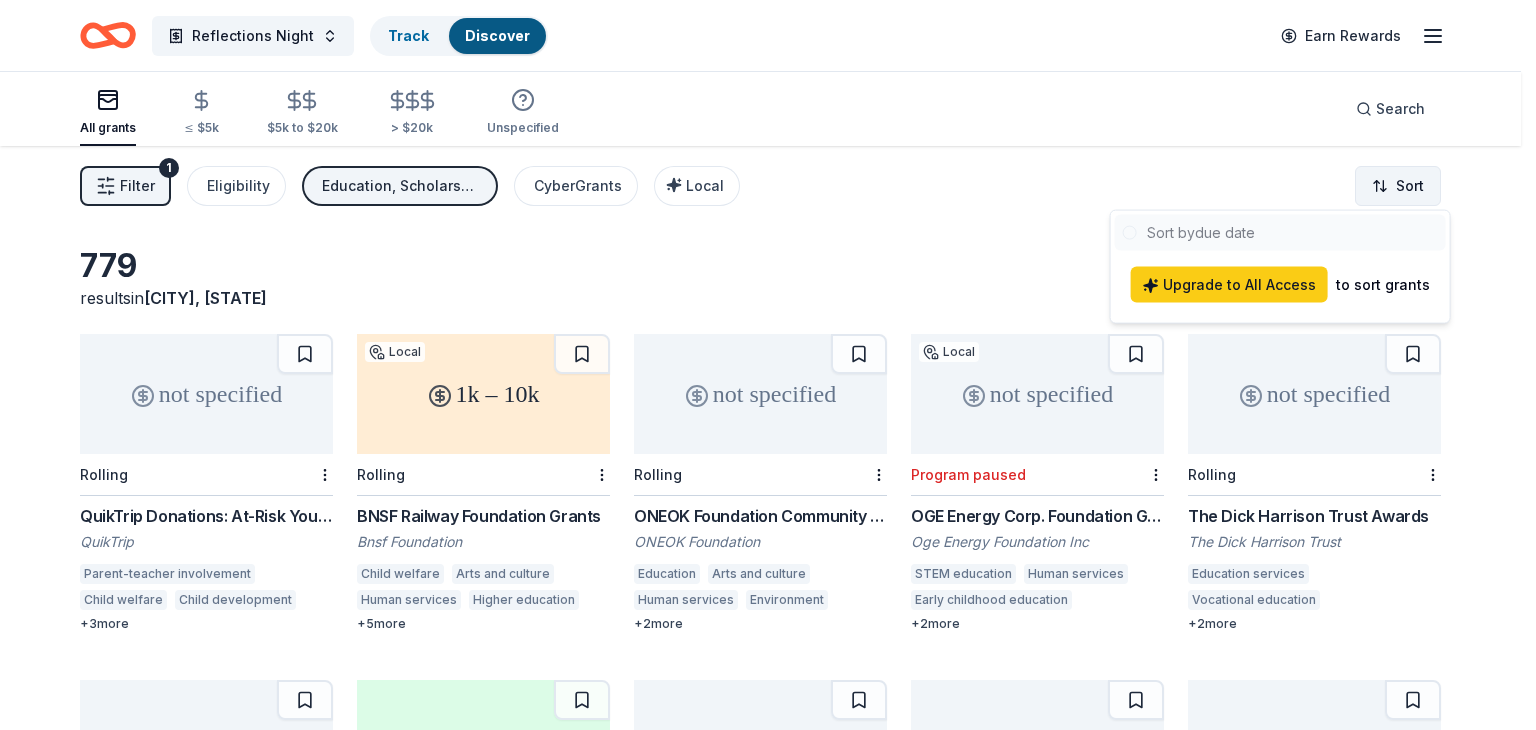 click on "Reflections Night Track  Discover Earn Rewards All grants ≤ $5k $5k to $20k > $20k Unspecified Search Filter 1 Eligibility Education, Scholarship CyberGrants Local Sort 779 results  in  Broken Arrow, OK not specified Rolling QuikTrip Donations: At-Risk Youth and Early Childhood Education QuikTrip Parent-teacher involvement Child welfare Child development Parent education Child care Early childhood education +  3  more 1k – 10k Local Rolling BNSF Railway Foundation Grants Bnsf Foundation Child welfare Arts and culture Human services Higher education Vocational education Community recreation Environment Health Public affairs +  5  more not specified Rolling ONEOK Foundation Community Investments Grants ONEOK Foundation Education Arts and culture Human services Environment Community and economic development Health +  2  more not specified Local Program paused OGE Energy Corp. Foundation Grant Oge Energy Foundation Inc STEM education Human services Early childhood education Arts and culture +  2  more Rolling" at bounding box center [768, 365] 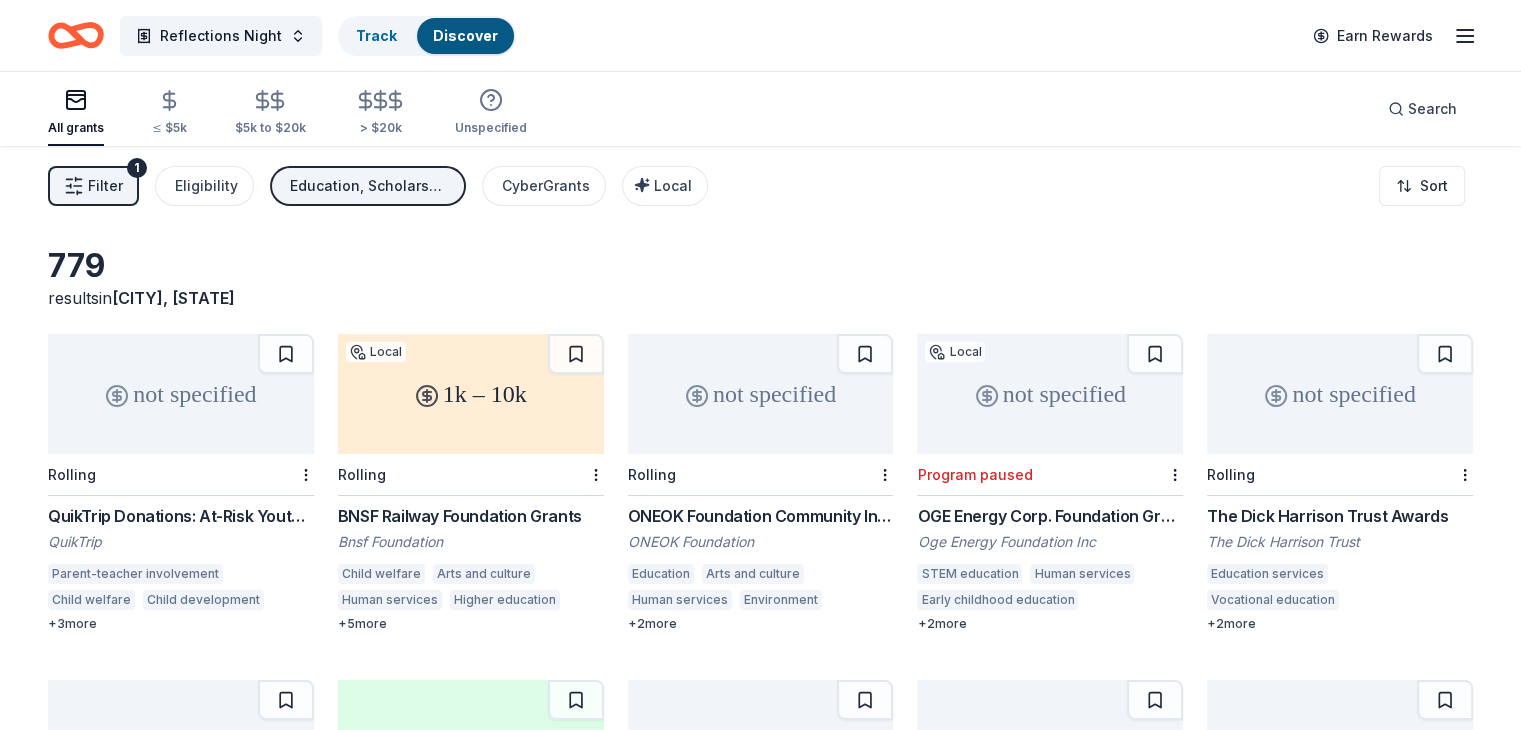 click on "Filter 1" at bounding box center [93, 186] 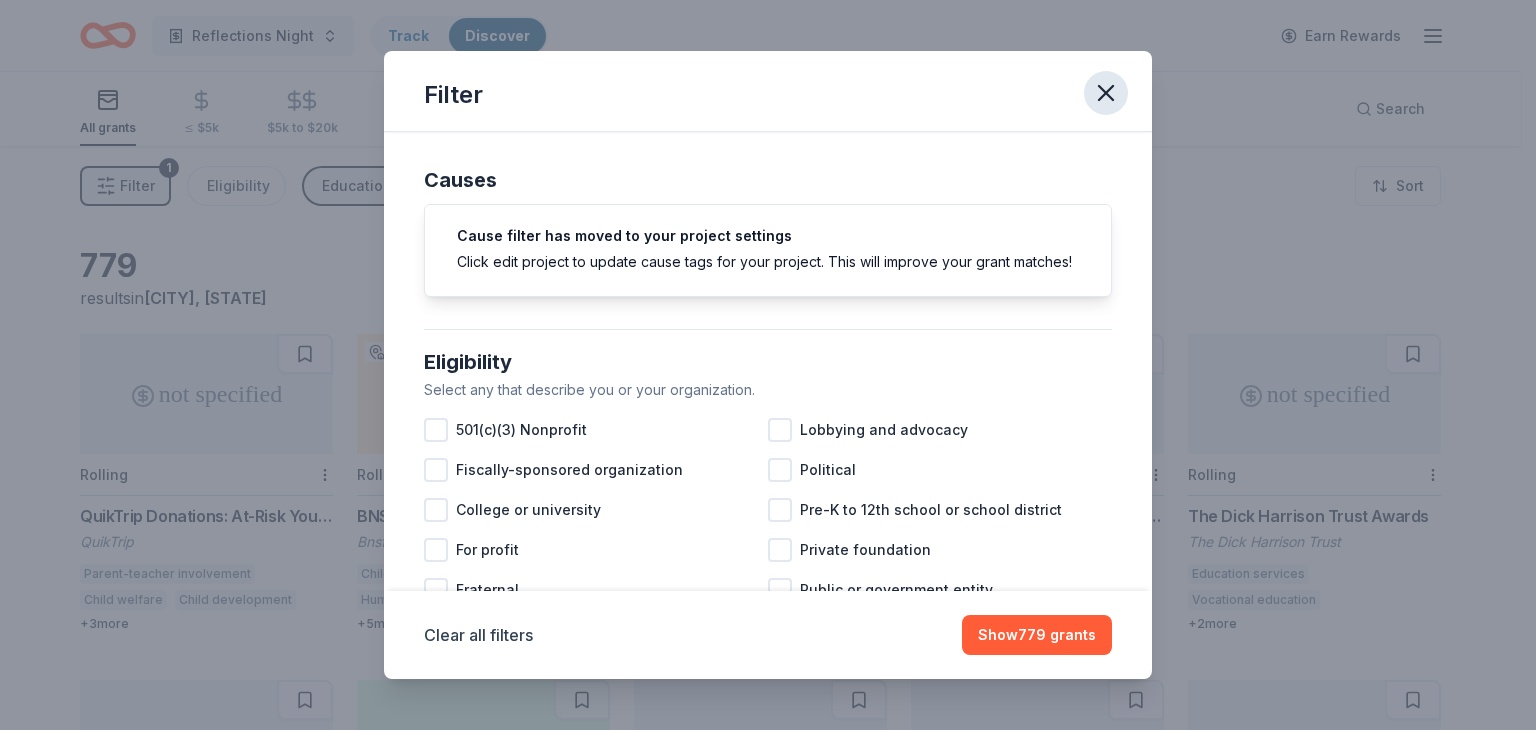 click 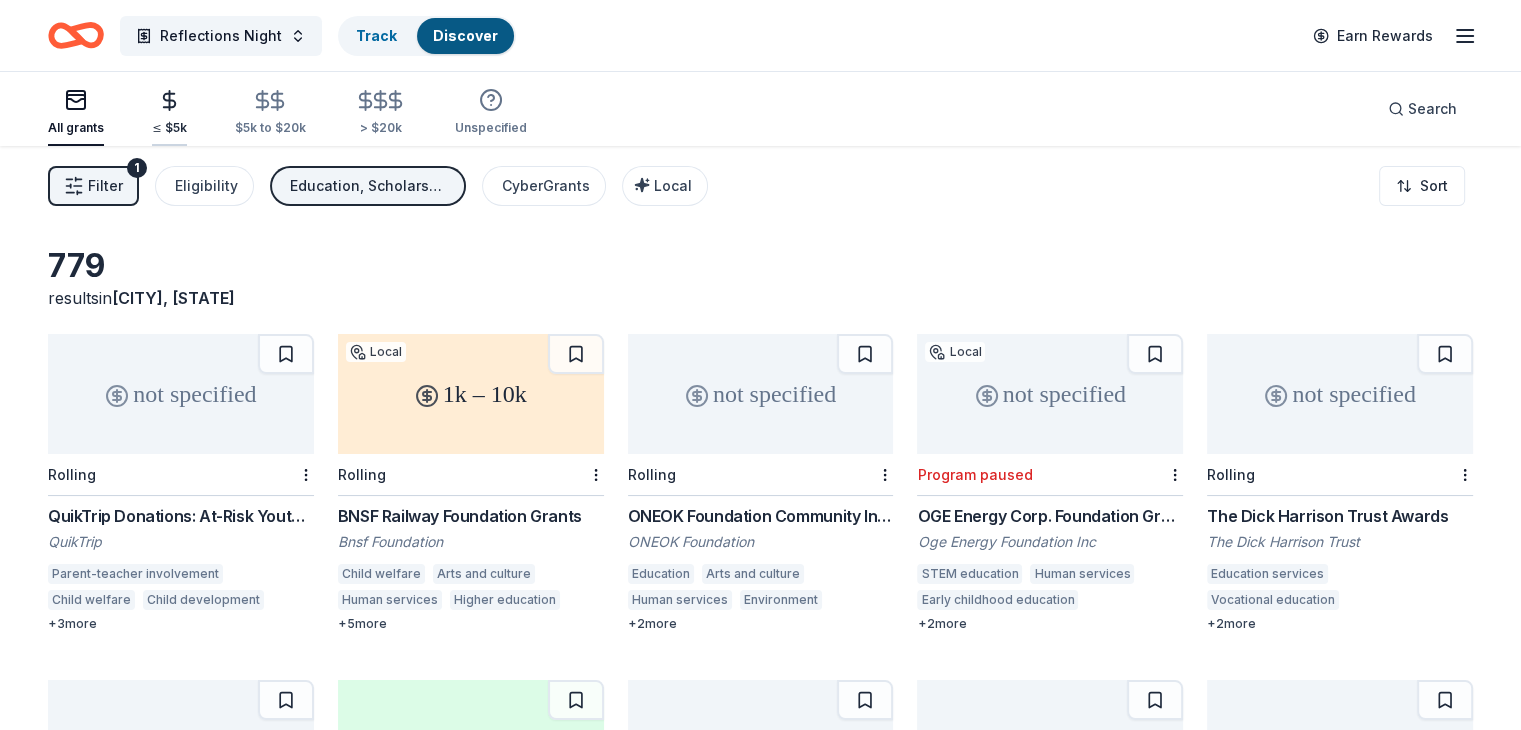 click on "≤ $5k" at bounding box center [169, 112] 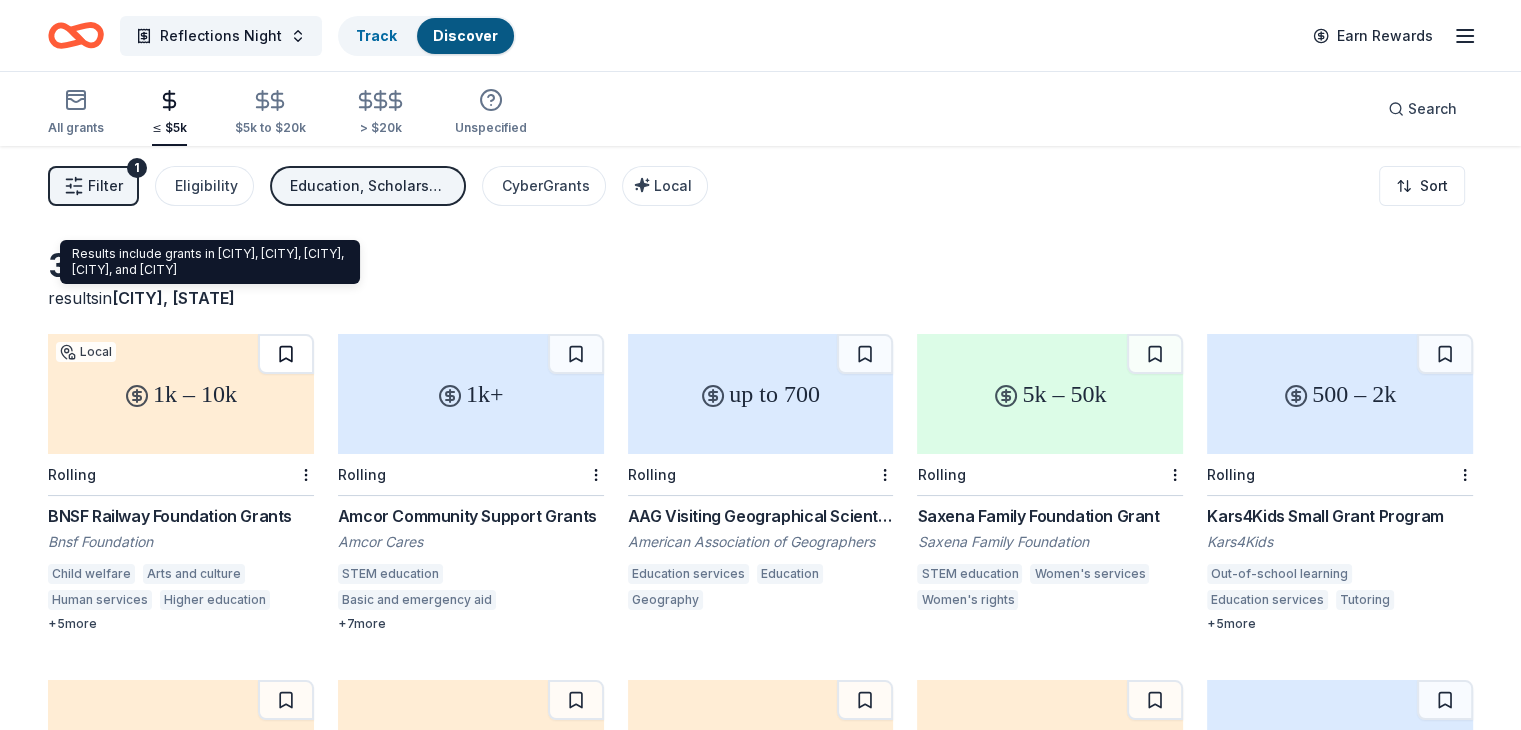 click at bounding box center [286, 354] 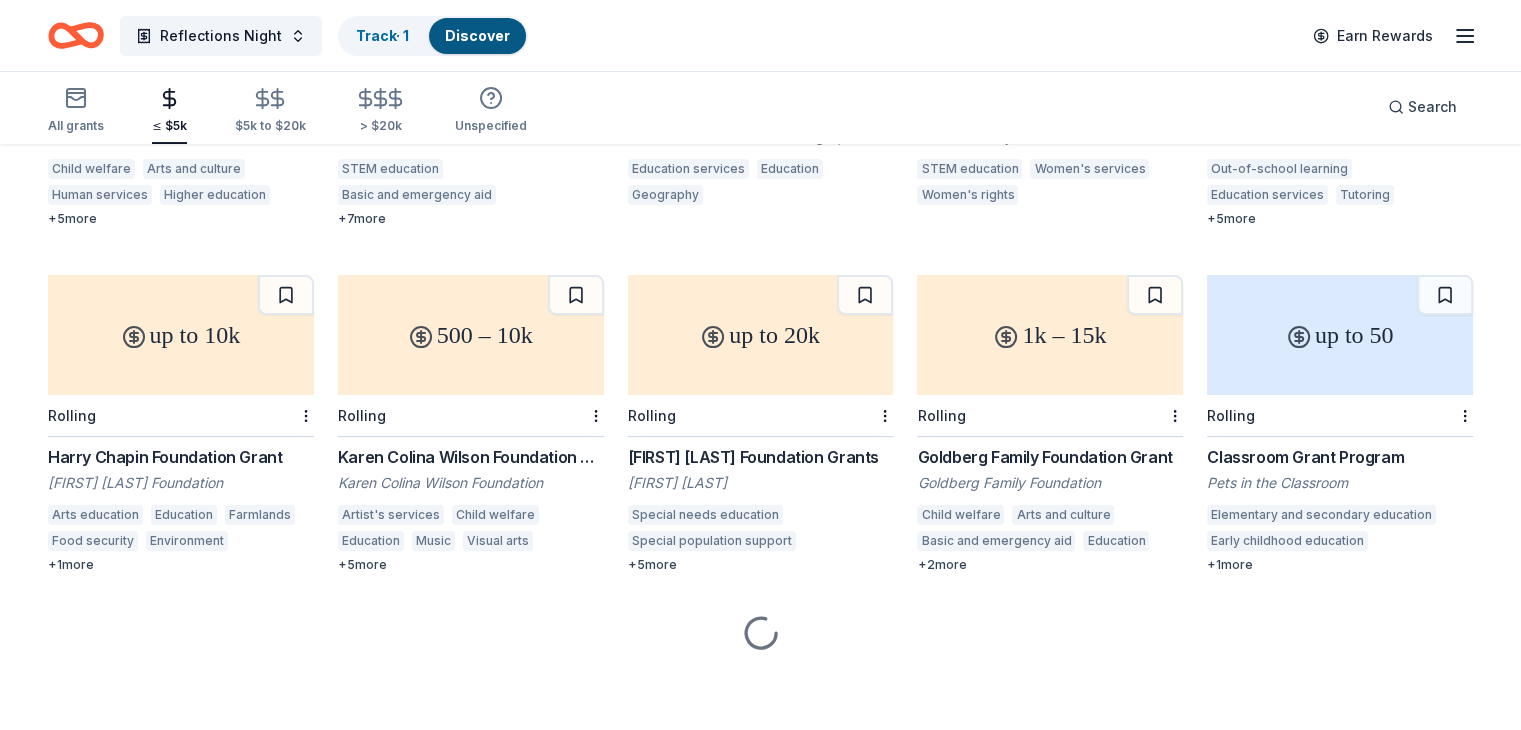 scroll, scrollTop: 407, scrollLeft: 0, axis: vertical 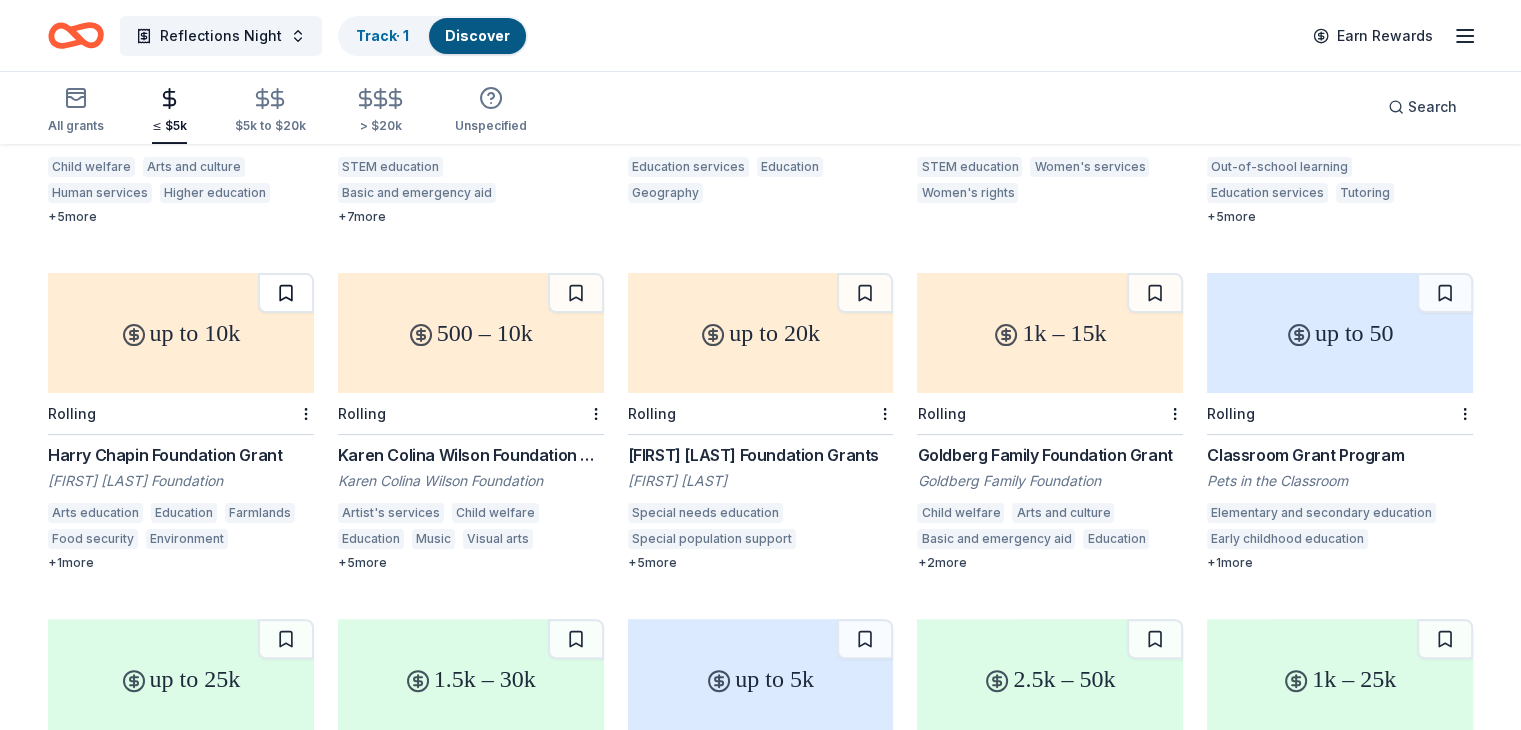 click at bounding box center [286, 293] 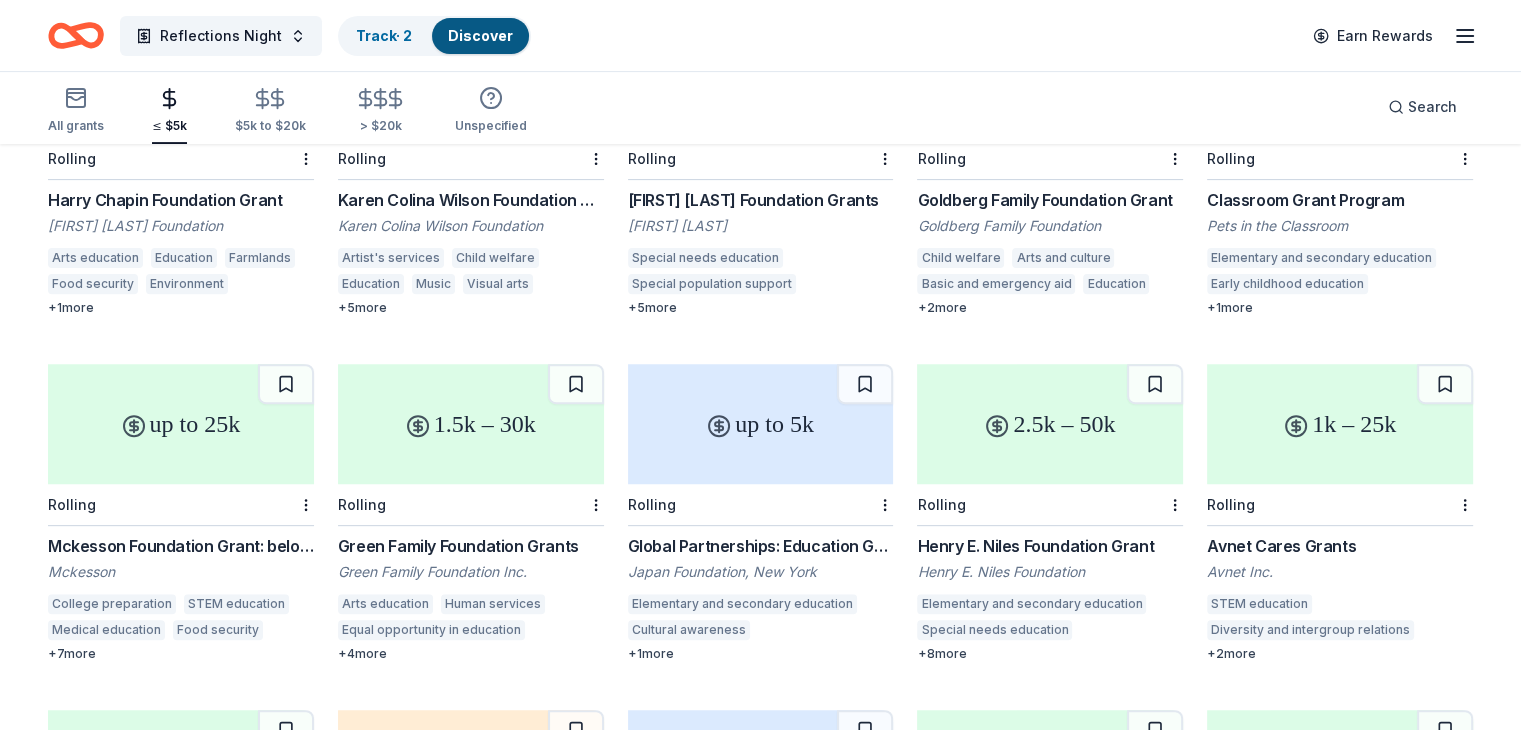 scroll, scrollTop: 677, scrollLeft: 0, axis: vertical 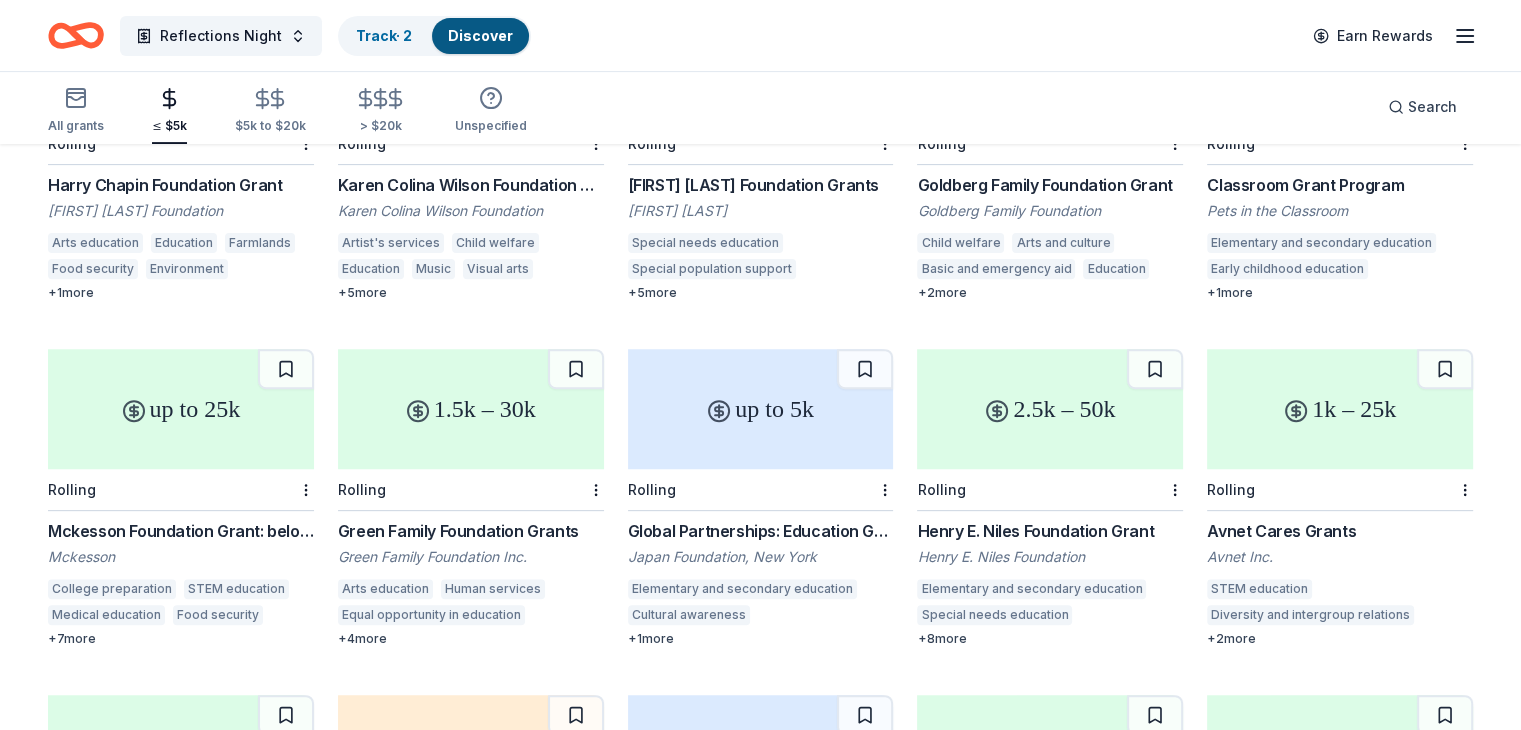 click on "1.5k – 30k" at bounding box center (471, 409) 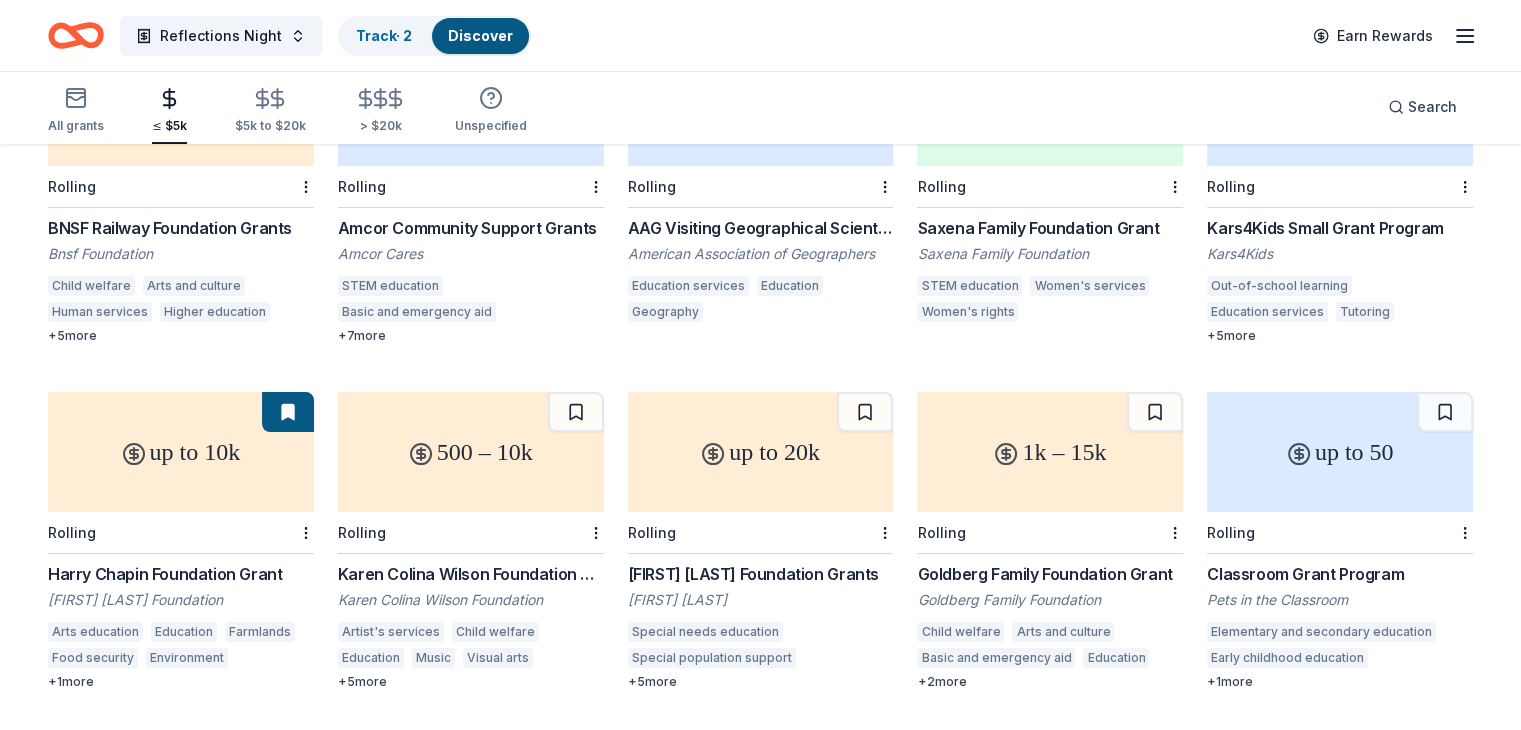 scroll, scrollTop: 0, scrollLeft: 0, axis: both 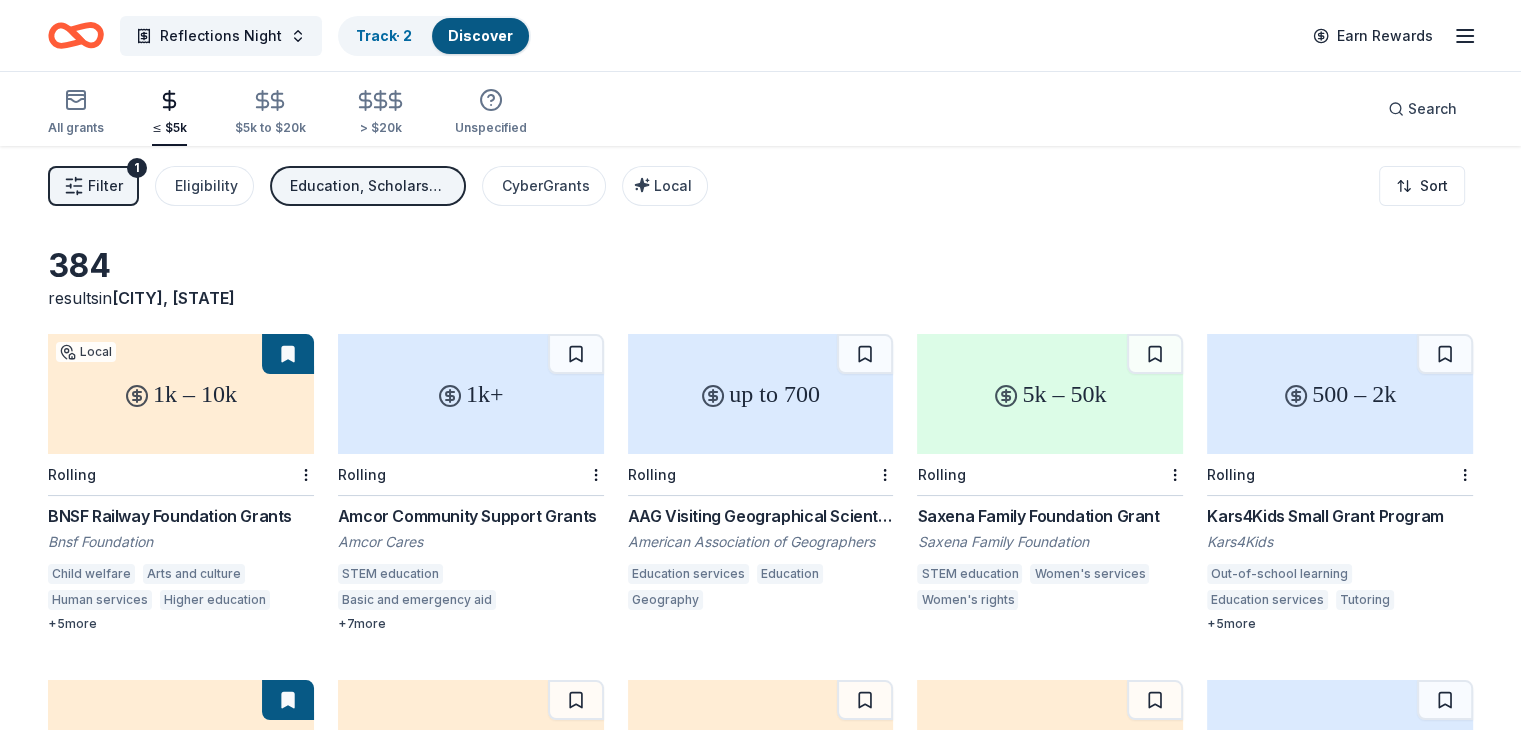 click on "1k+" at bounding box center (471, 394) 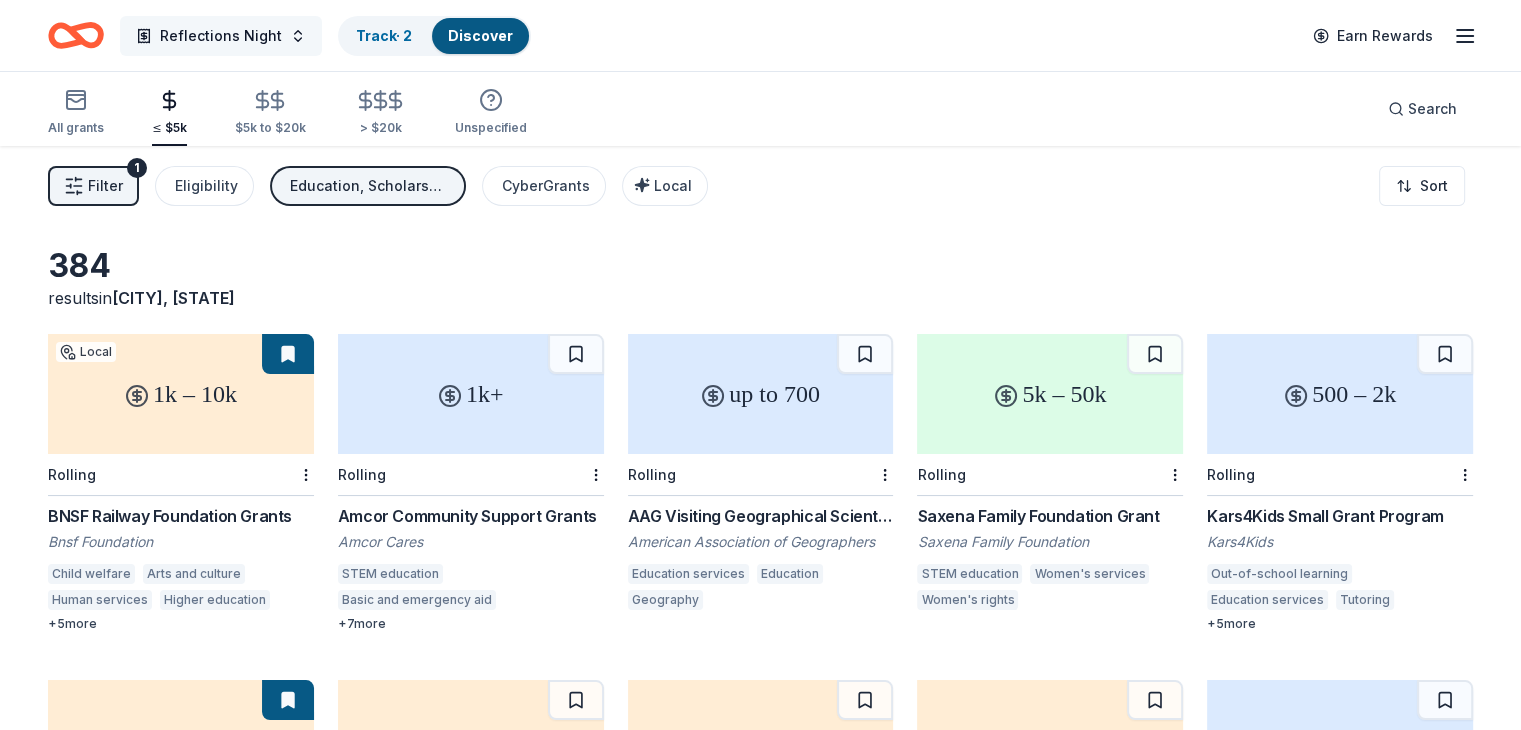click on "Reflections Night" at bounding box center [221, 36] 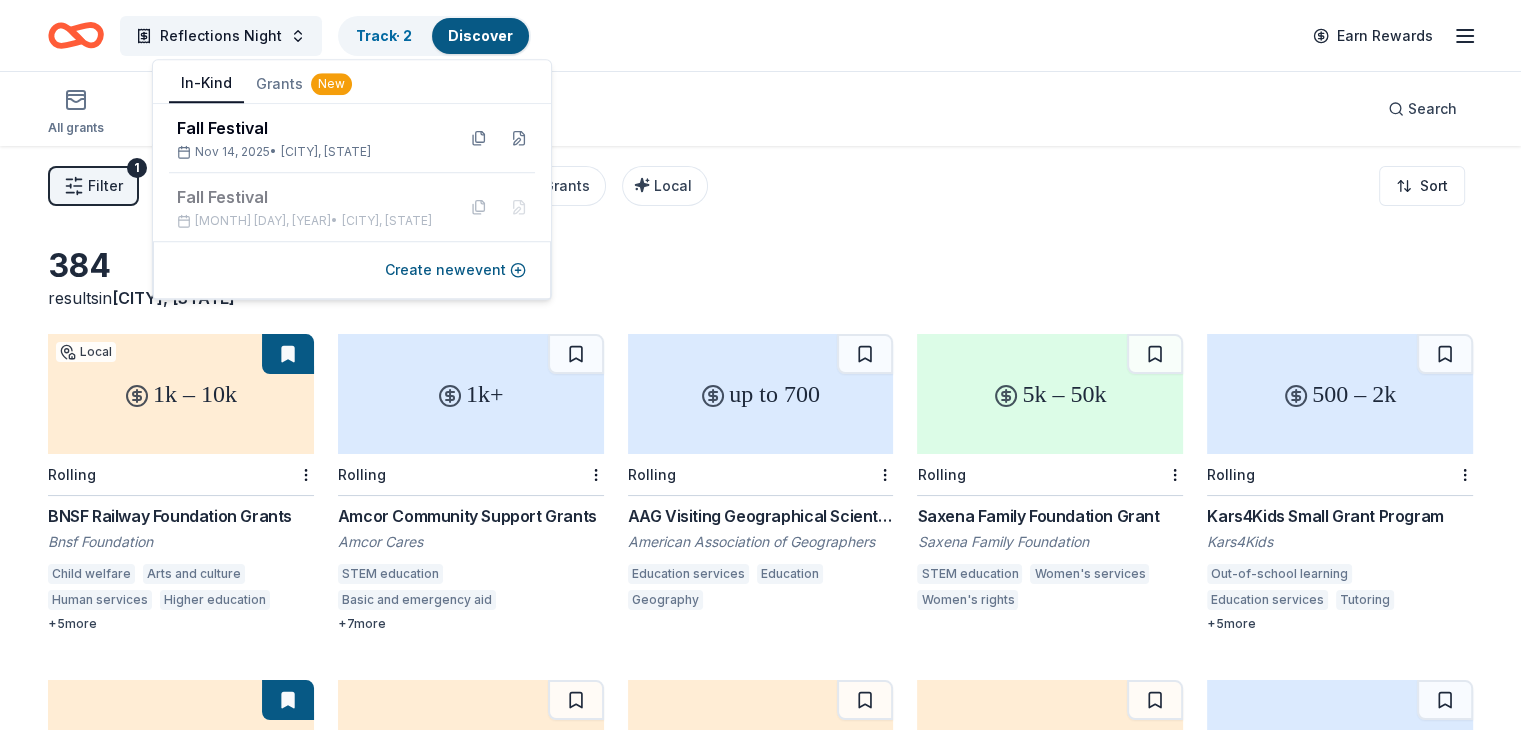 click on "In-Kind" at bounding box center (206, 84) 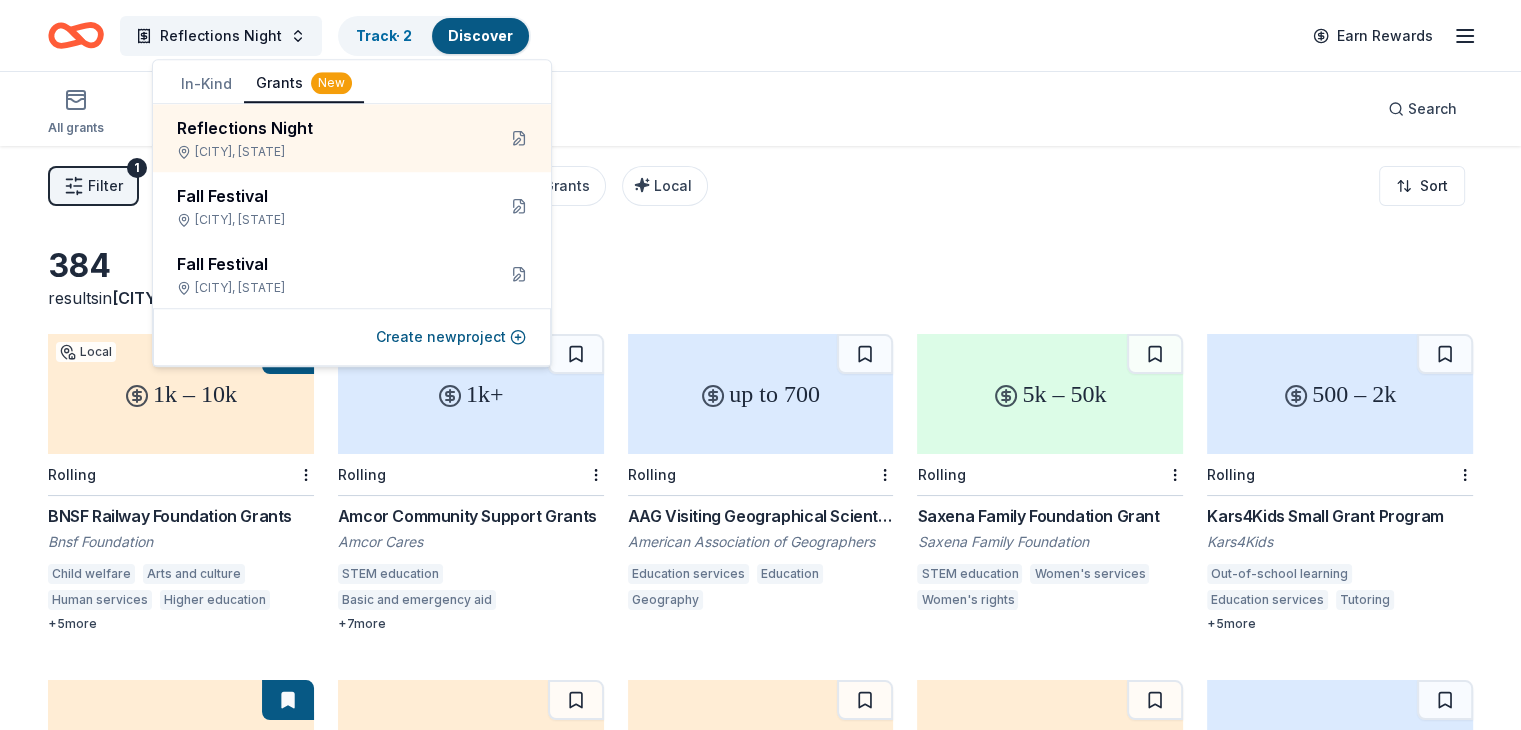 click on "Grants New" at bounding box center [304, 84] 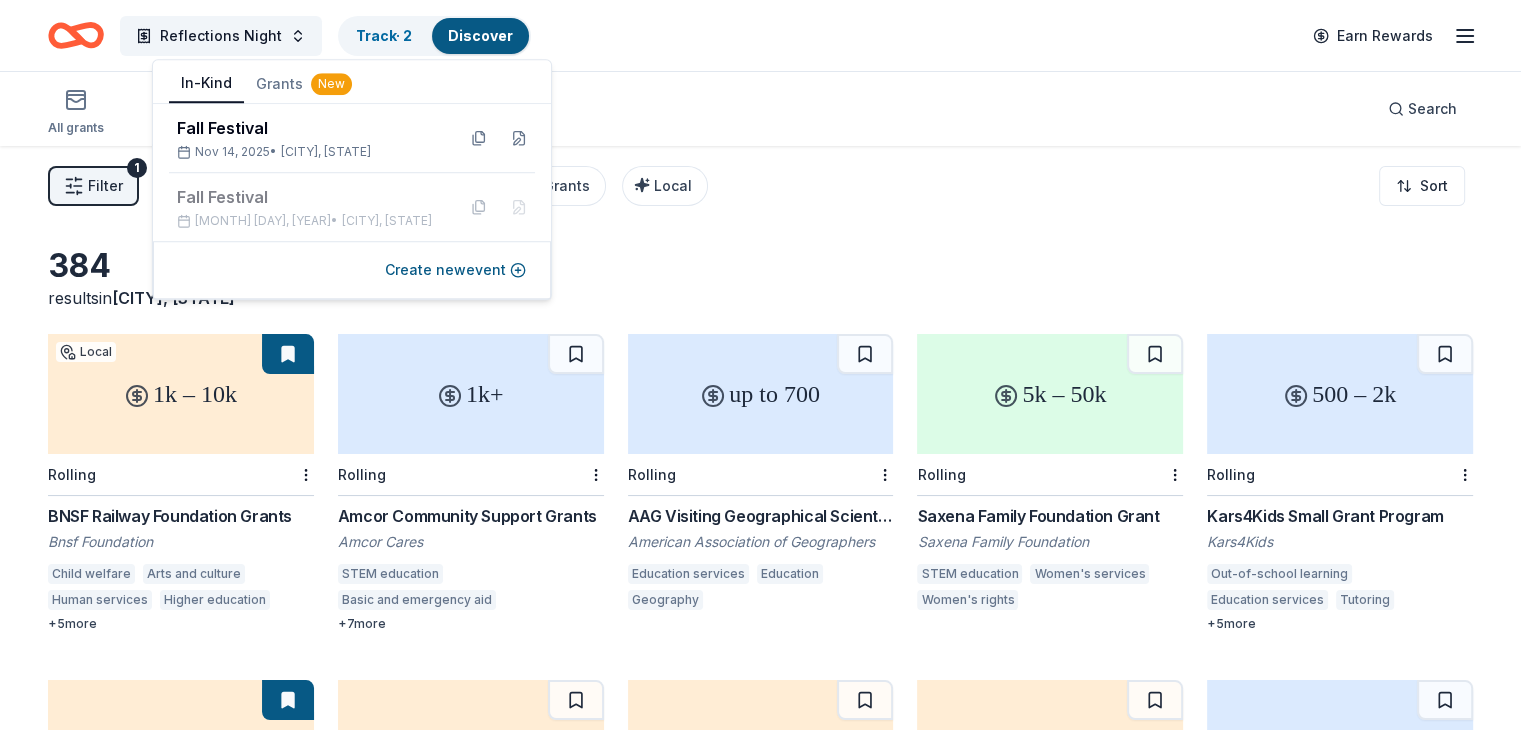 click on "Create new  event" at bounding box center (352, 270) 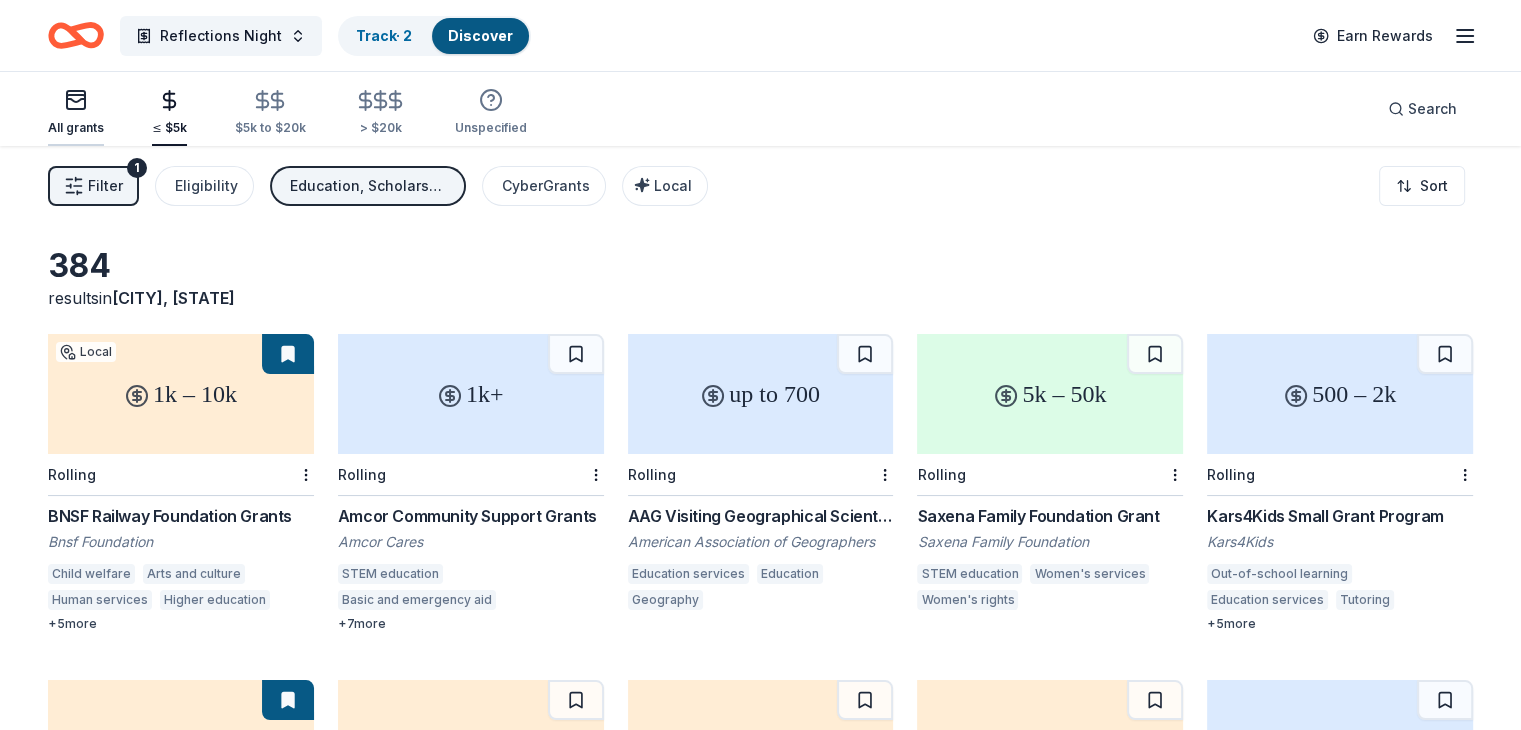 click 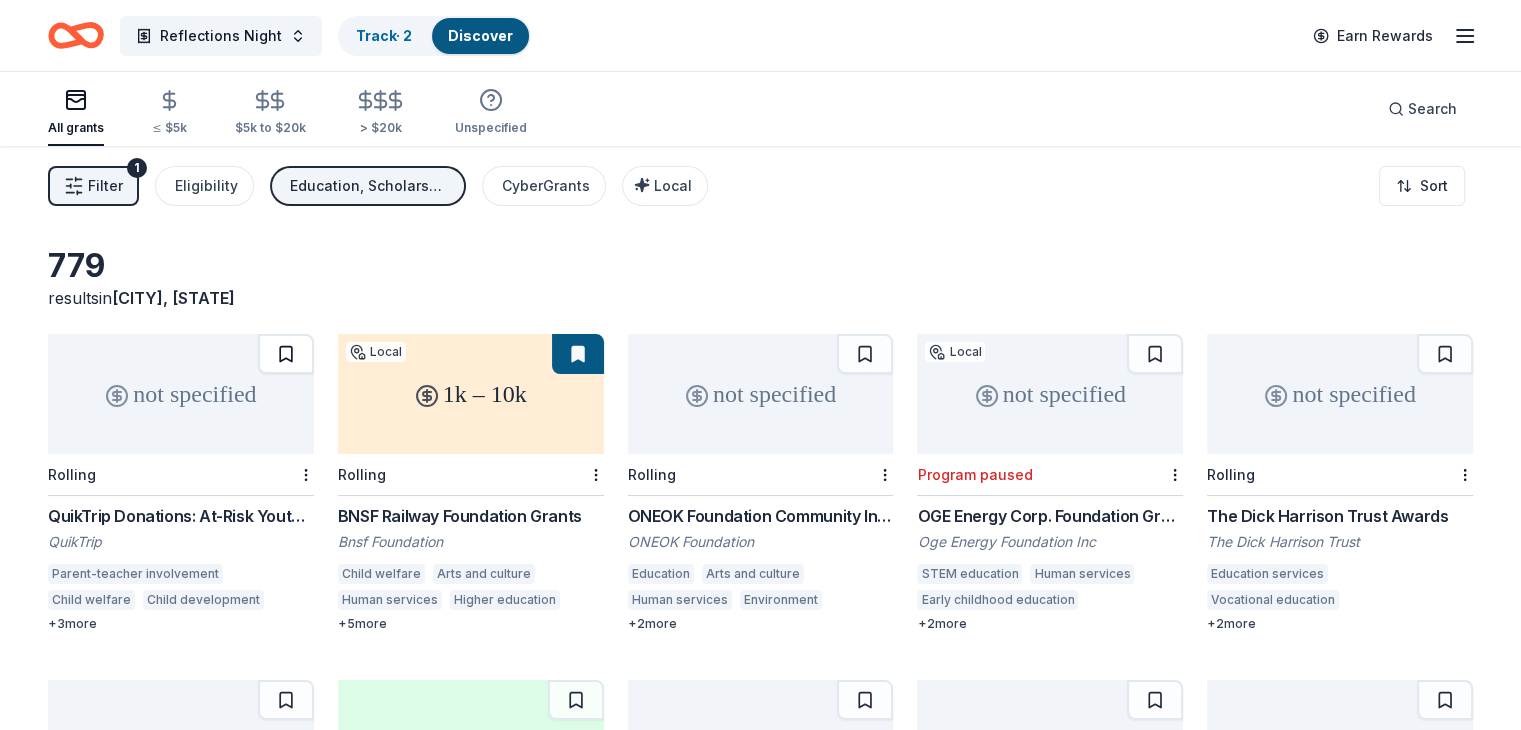 click at bounding box center [286, 354] 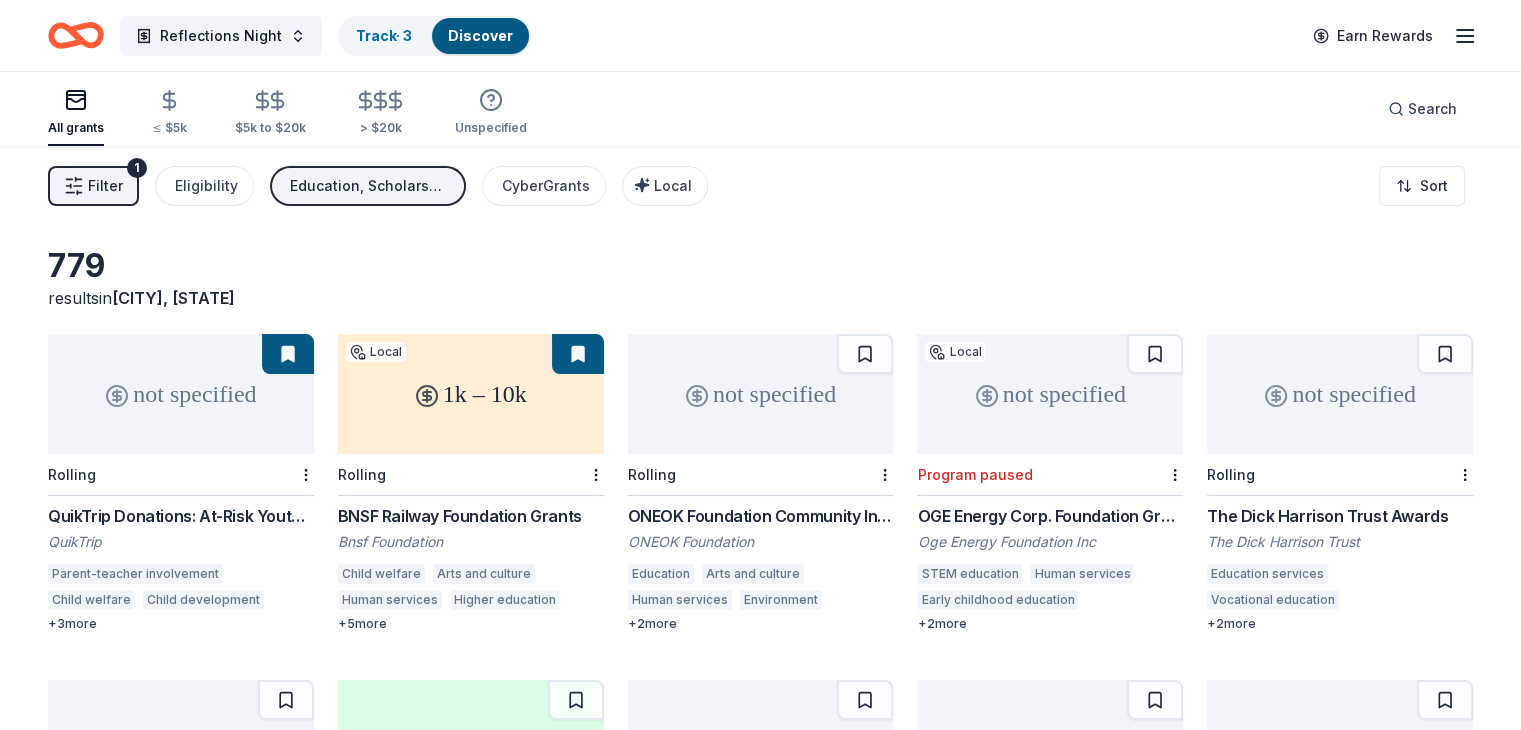 click on "not specified" at bounding box center [1340, 394] 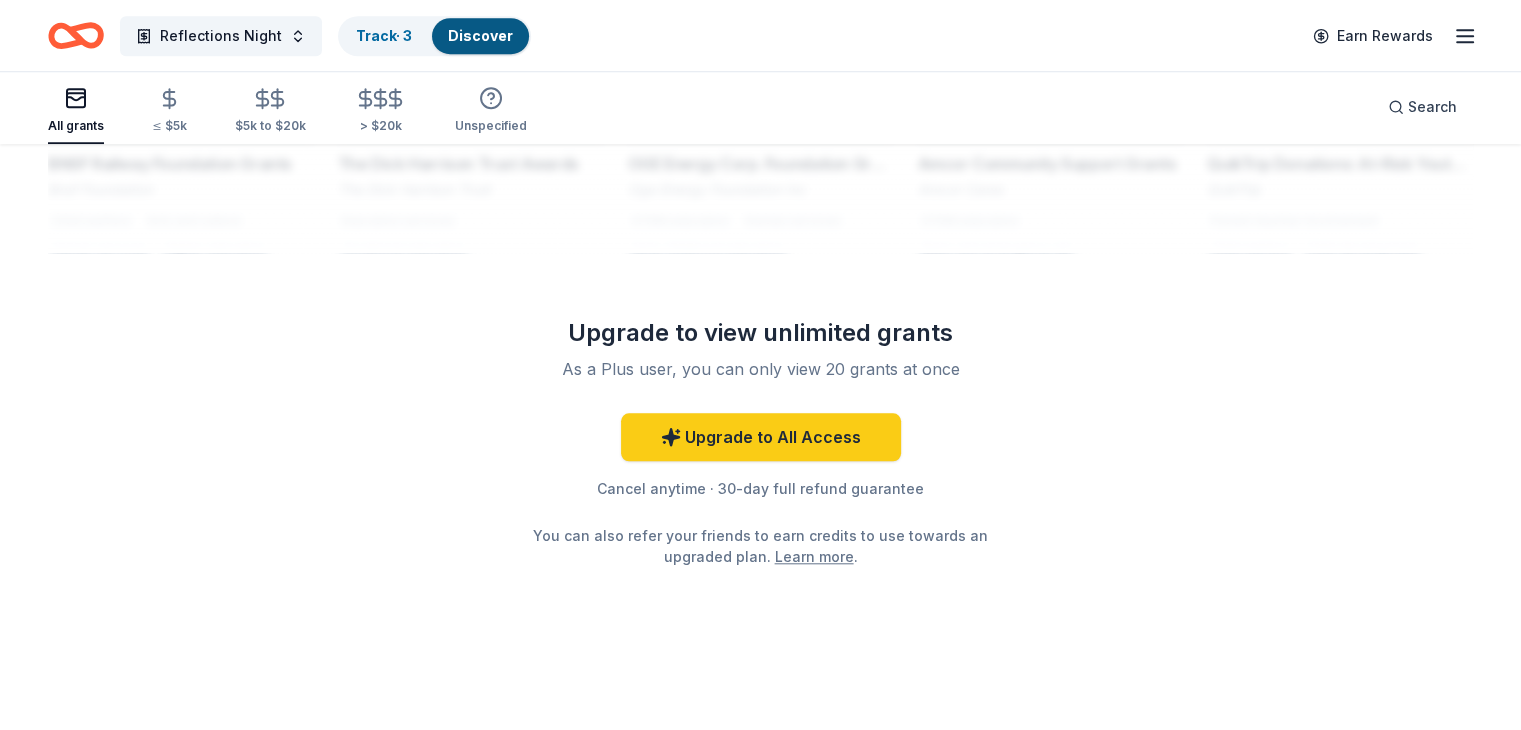 scroll, scrollTop: 1791, scrollLeft: 0, axis: vertical 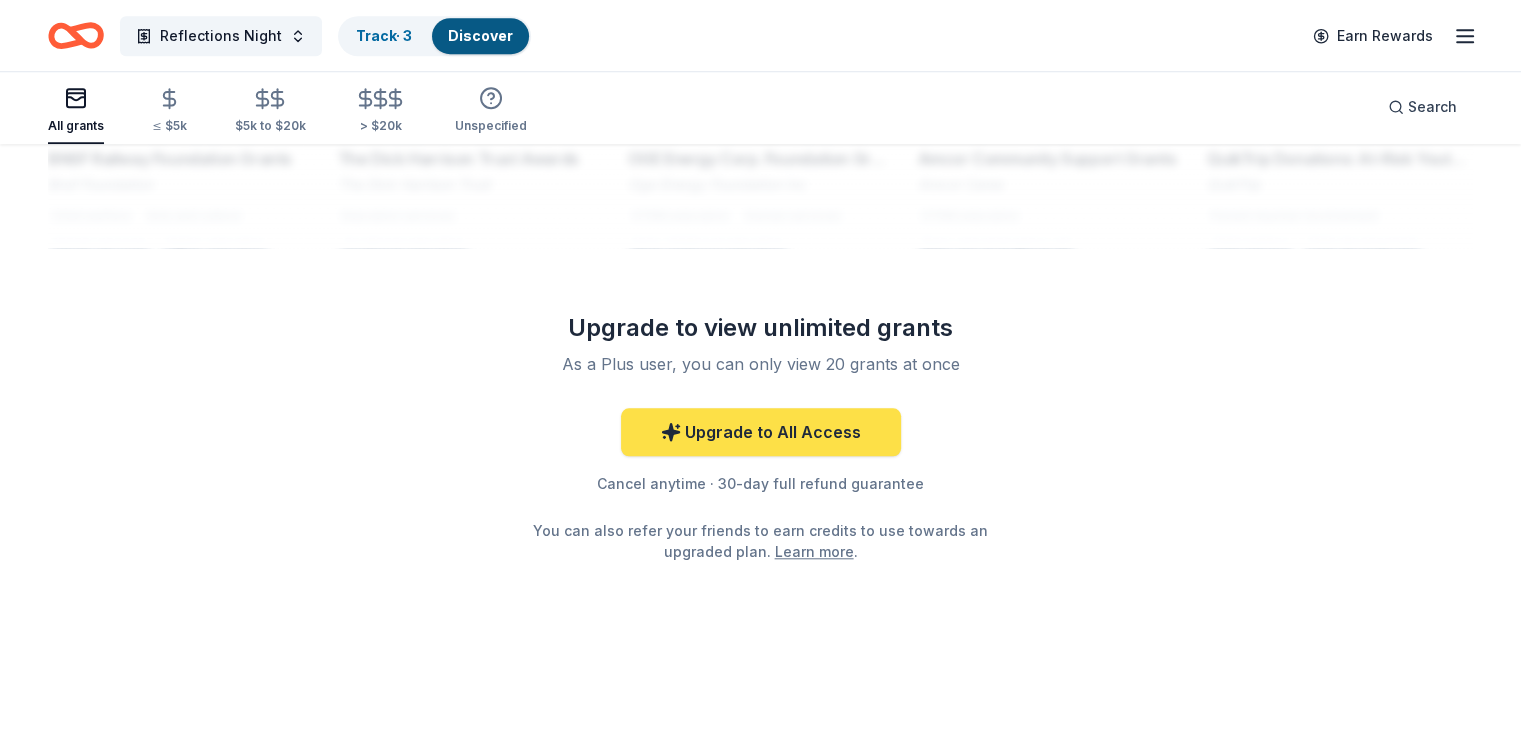 click on "Upgrade to All Access" at bounding box center [761, 432] 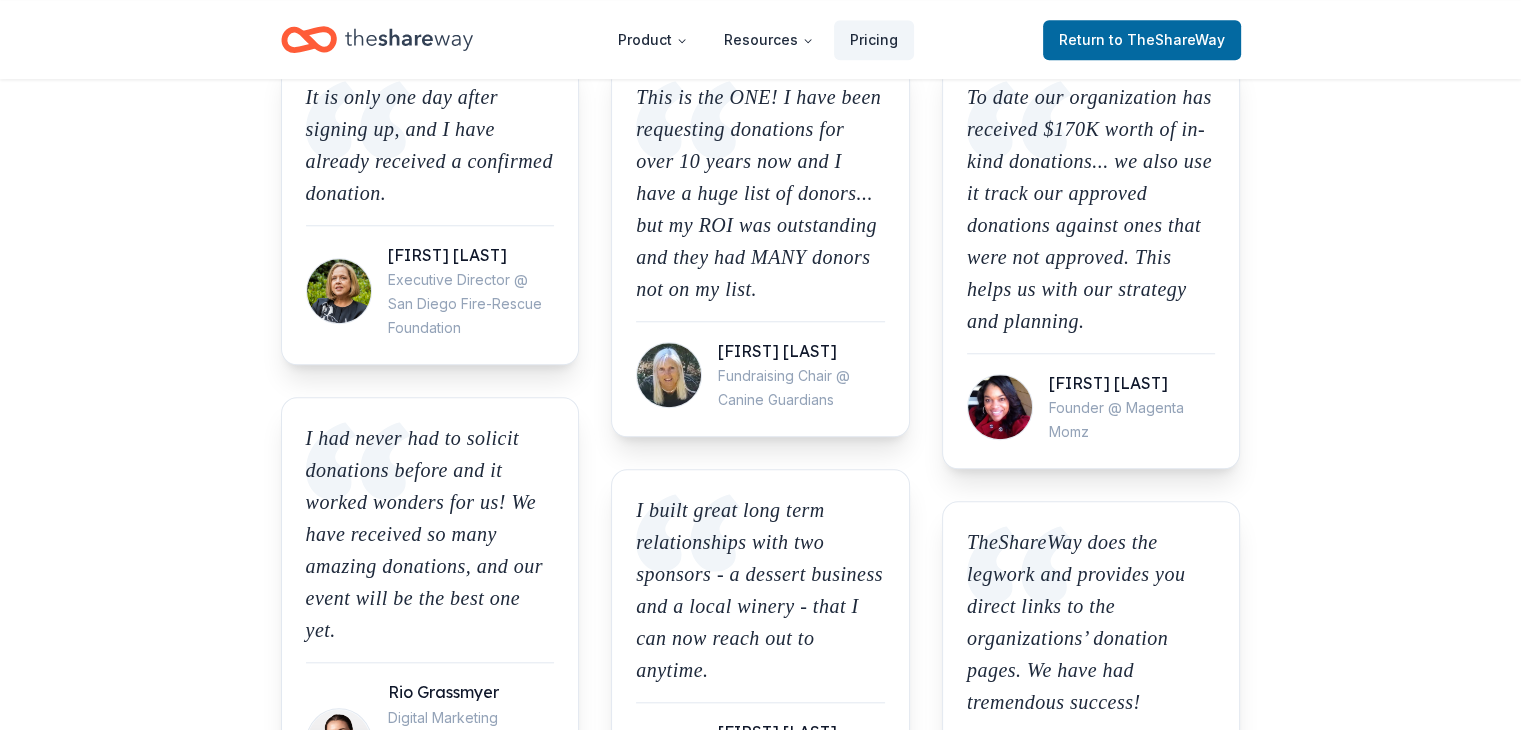scroll, scrollTop: 0, scrollLeft: 0, axis: both 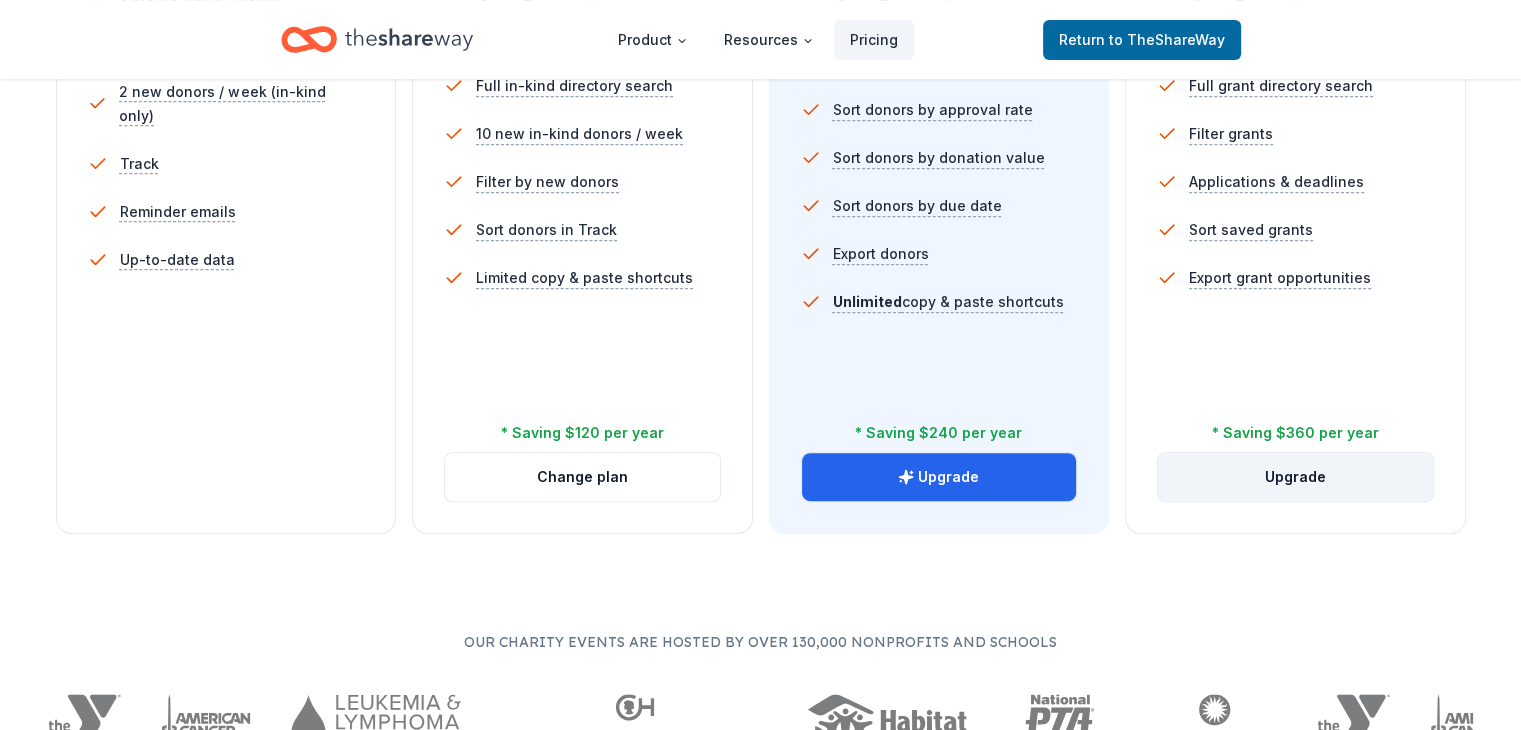 click on "Upgrade" at bounding box center (1295, 477) 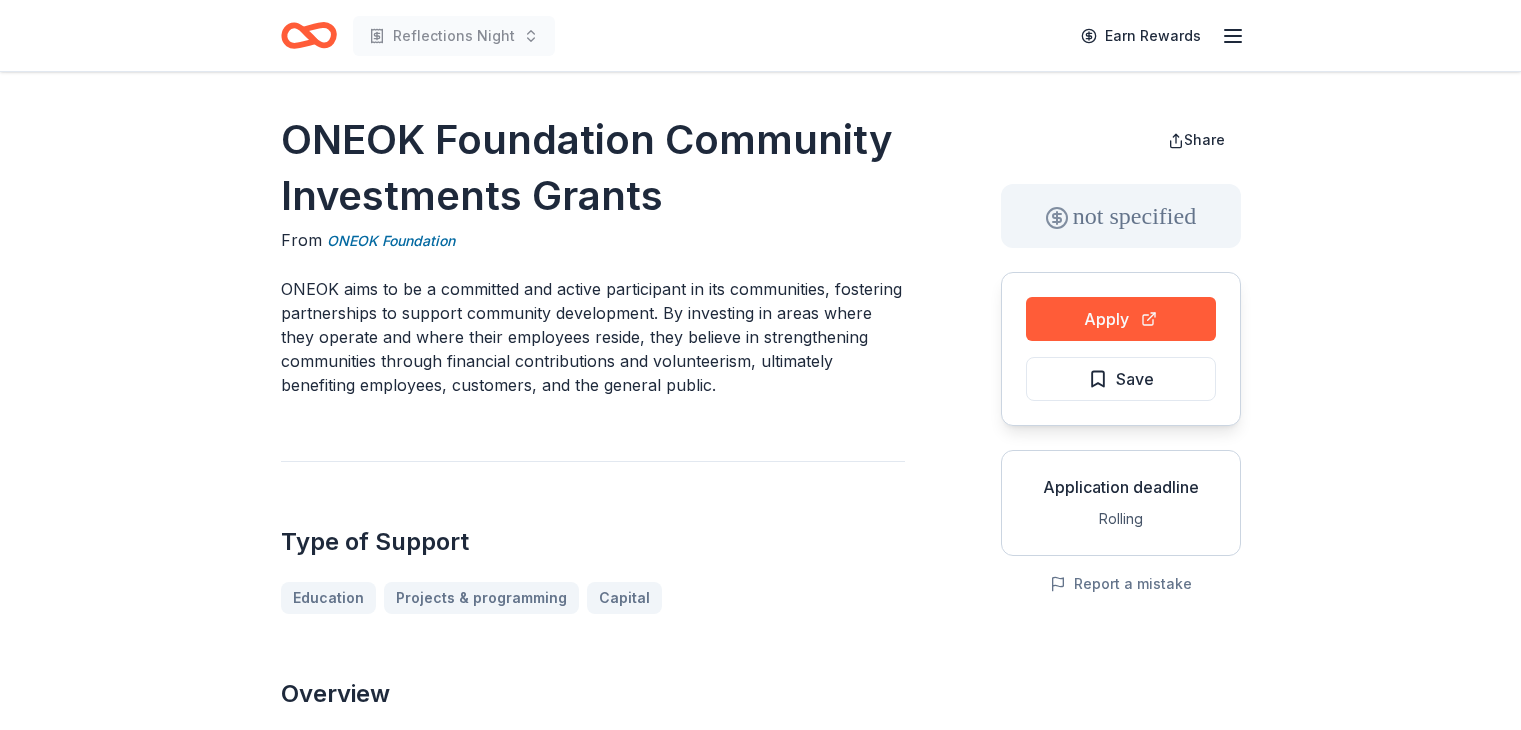 scroll, scrollTop: 0, scrollLeft: 0, axis: both 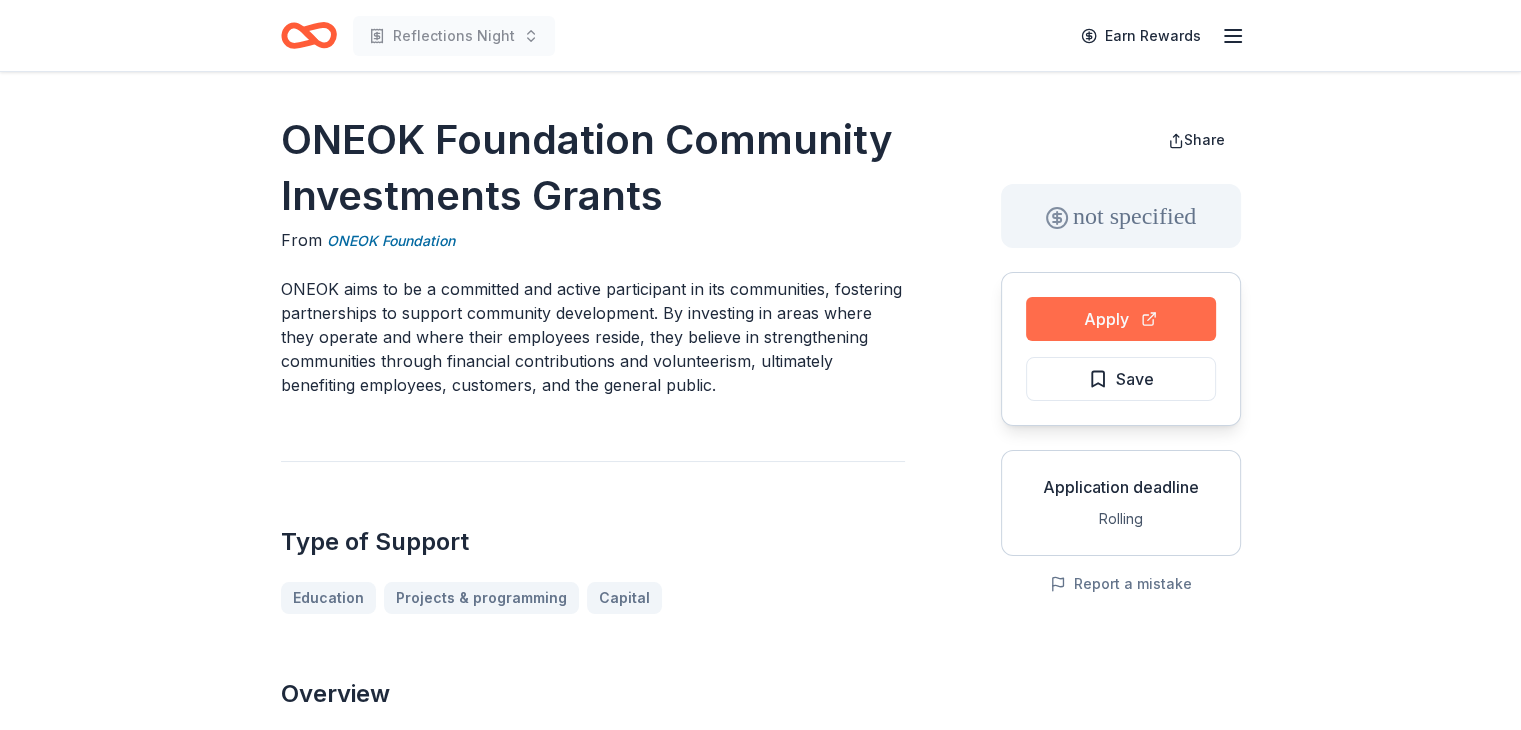 click on "Apply" at bounding box center [1121, 319] 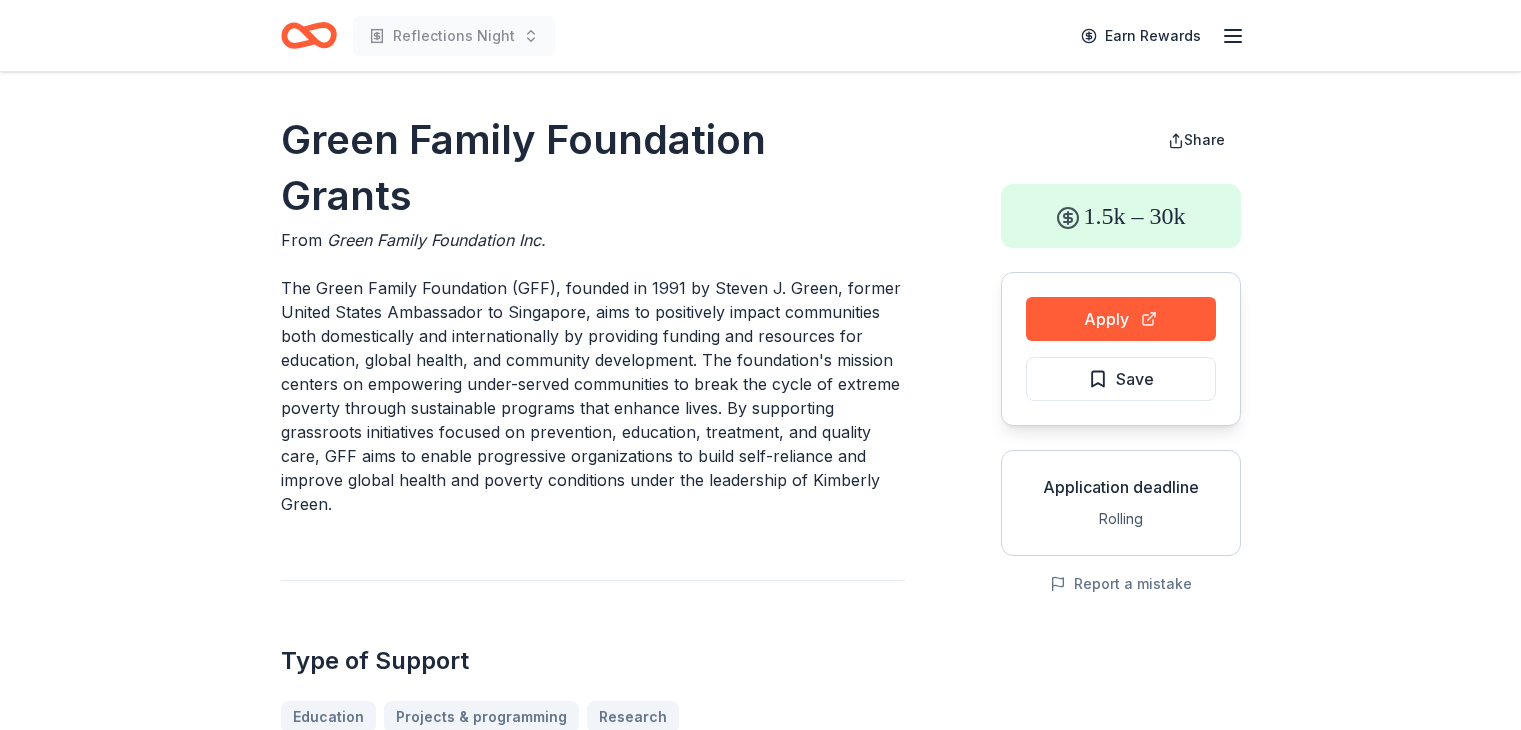 scroll, scrollTop: 0, scrollLeft: 0, axis: both 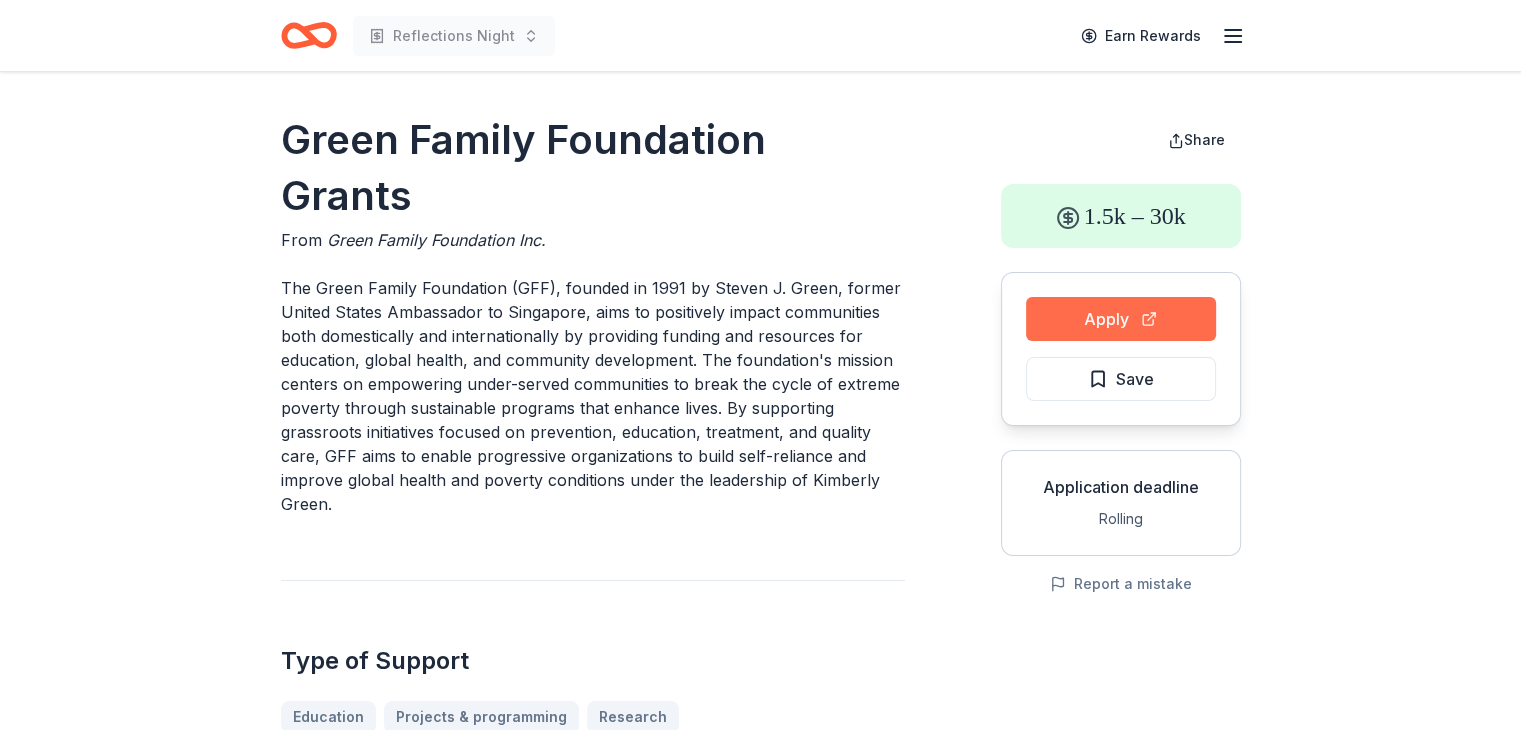 click on "Apply" at bounding box center (1121, 319) 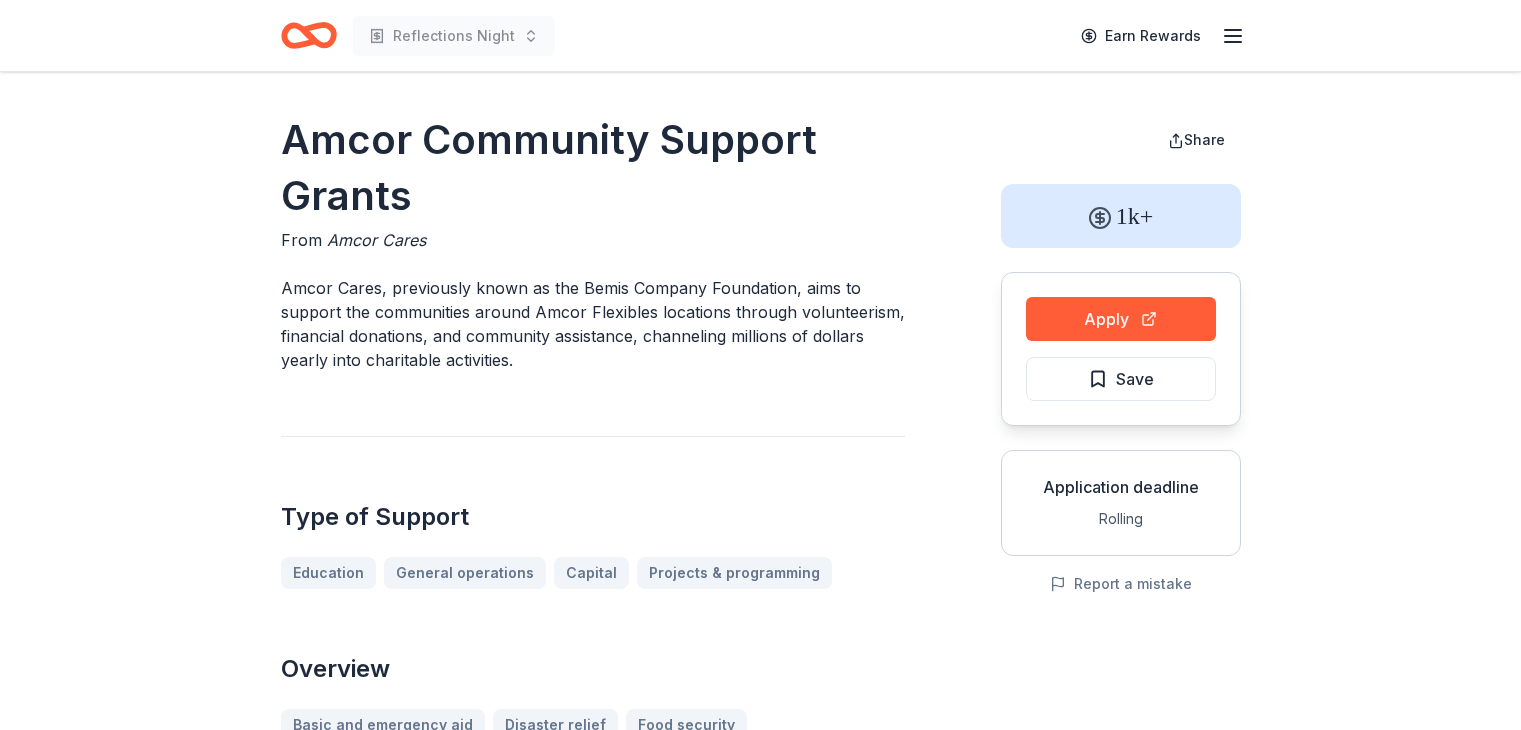 scroll, scrollTop: 0, scrollLeft: 0, axis: both 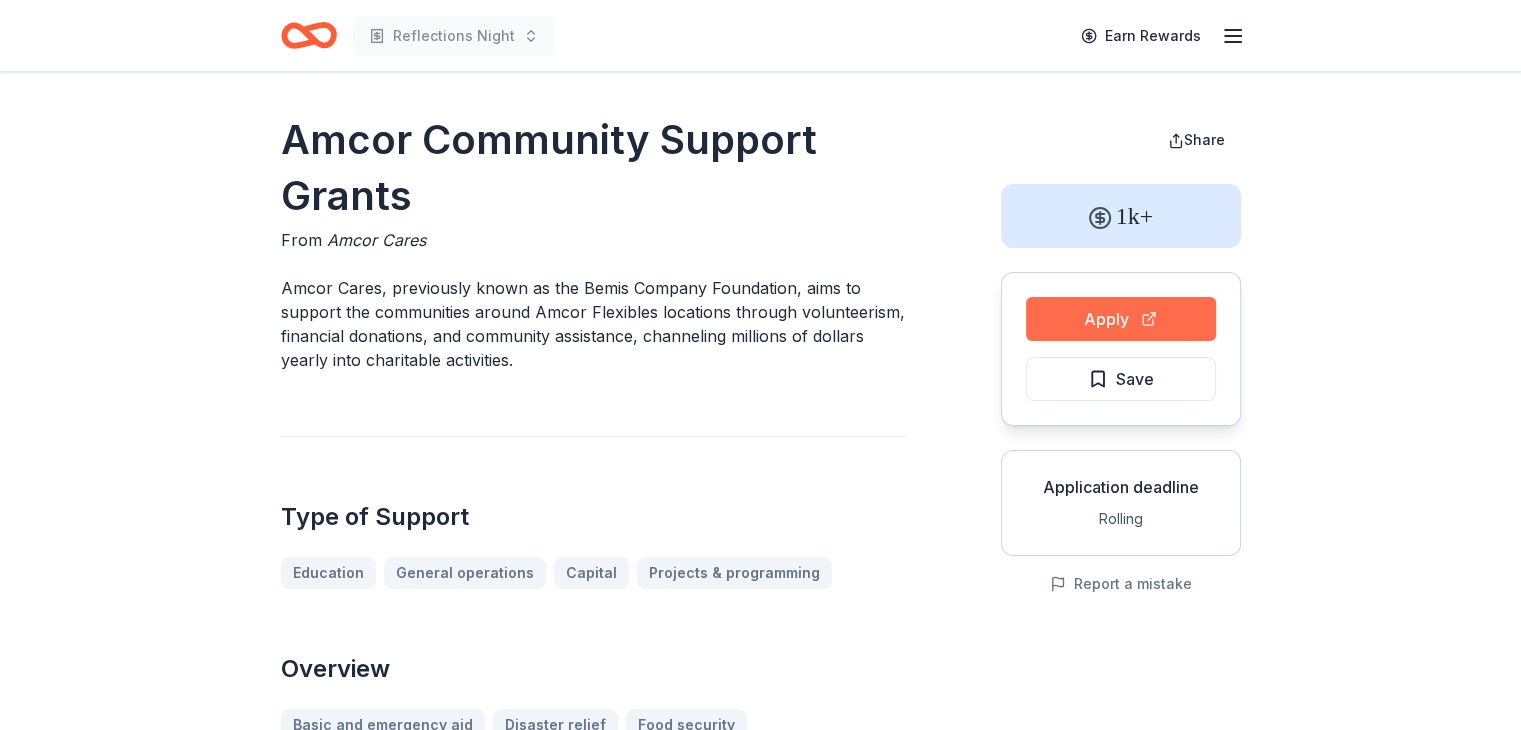 click on "Apply" at bounding box center (1121, 319) 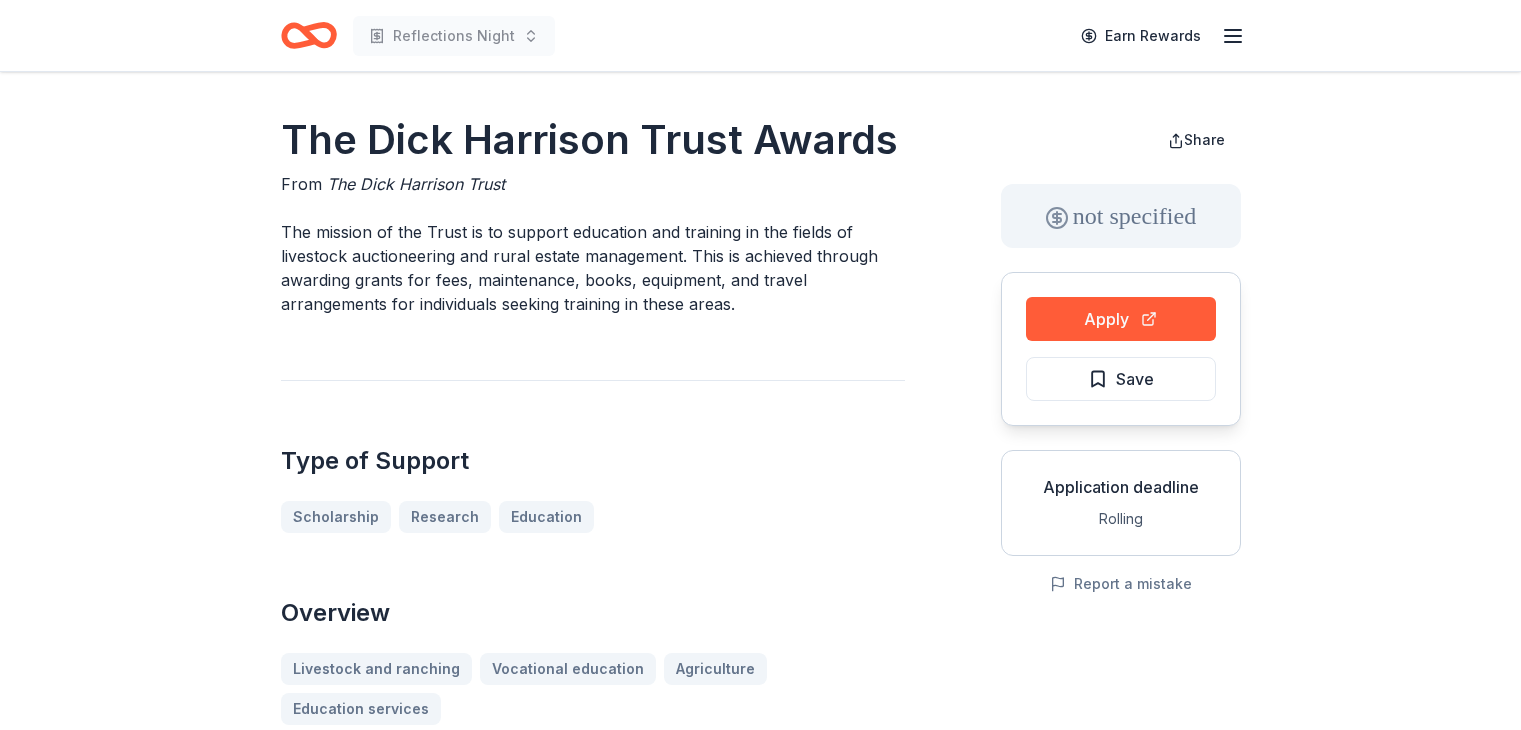 scroll, scrollTop: 0, scrollLeft: 0, axis: both 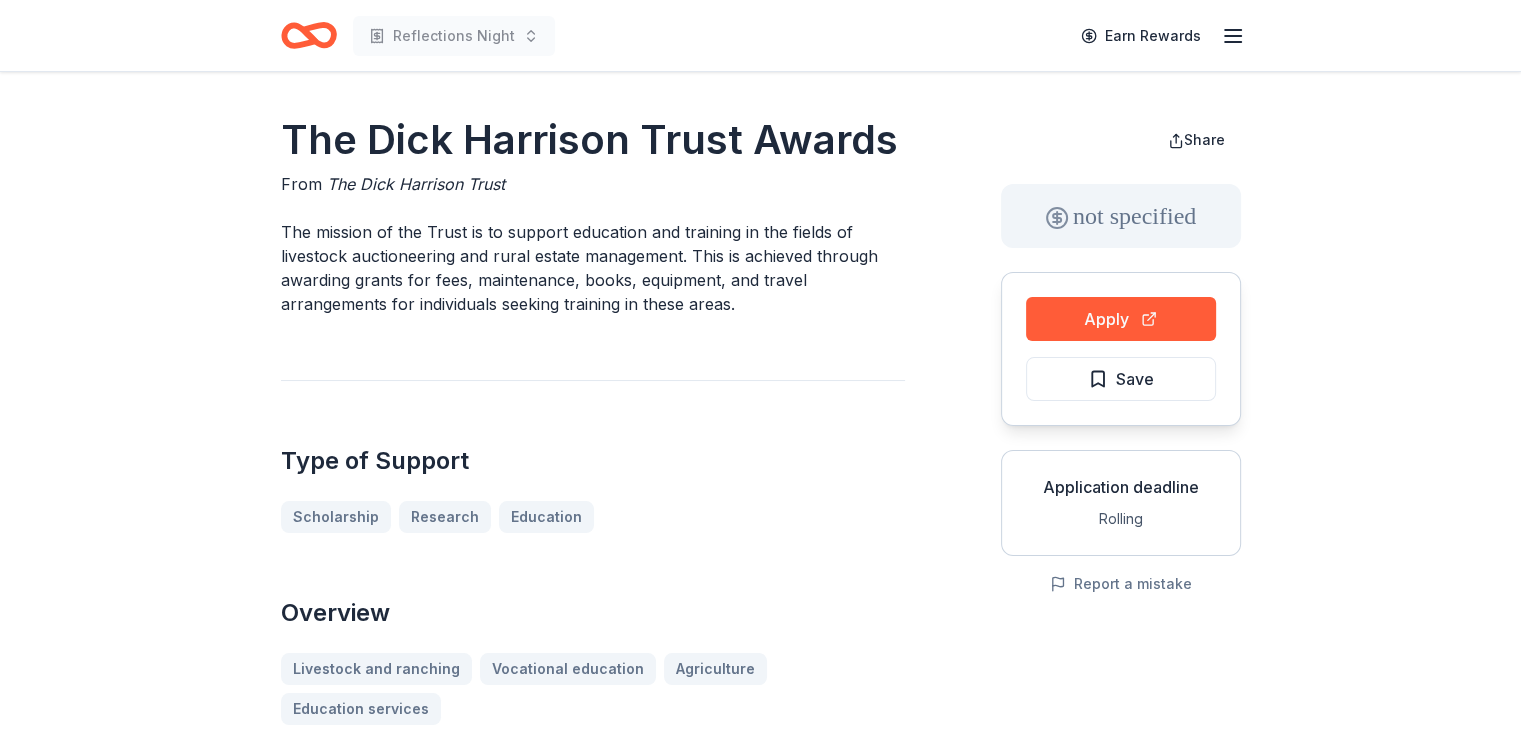 click on "Apply" at bounding box center (1121, 319) 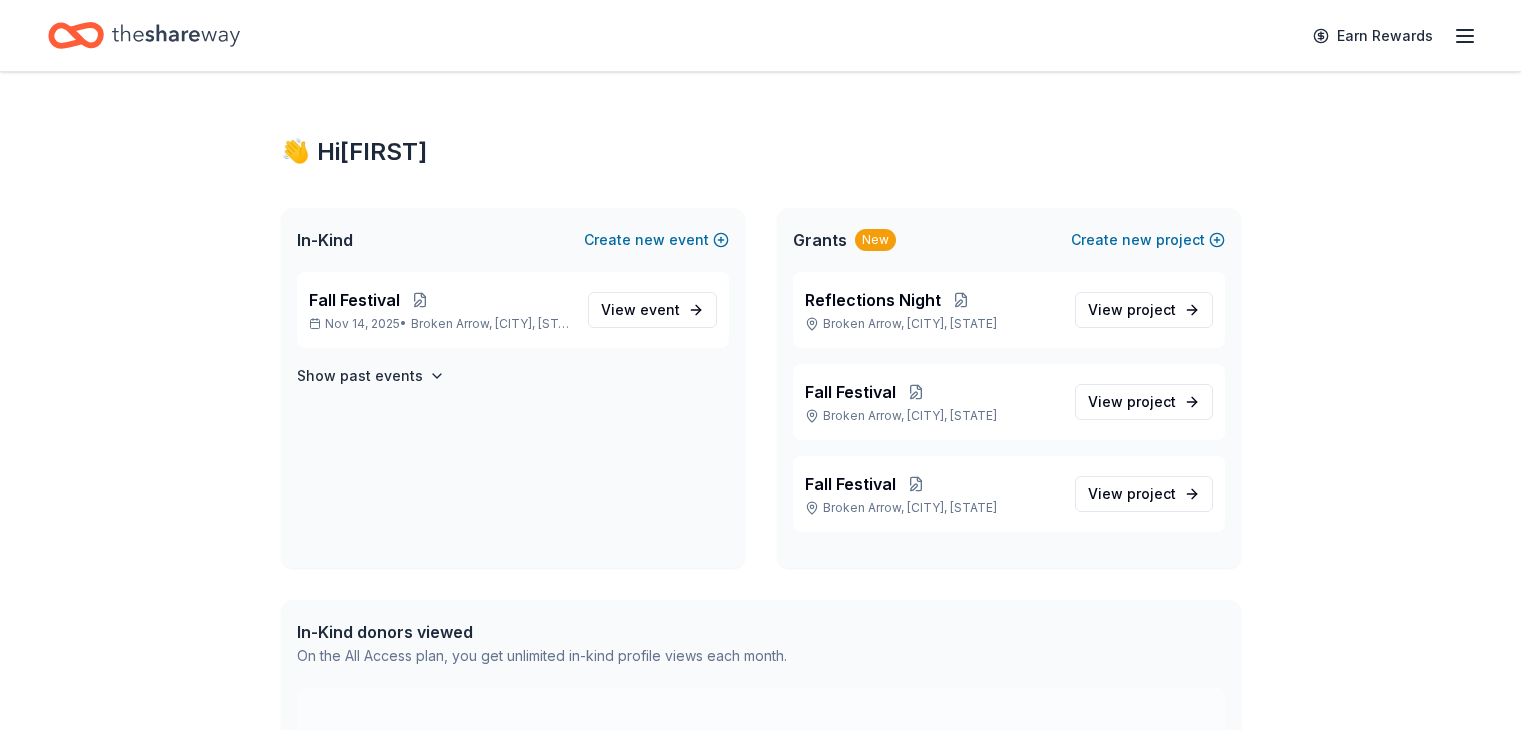 scroll, scrollTop: 0, scrollLeft: 0, axis: both 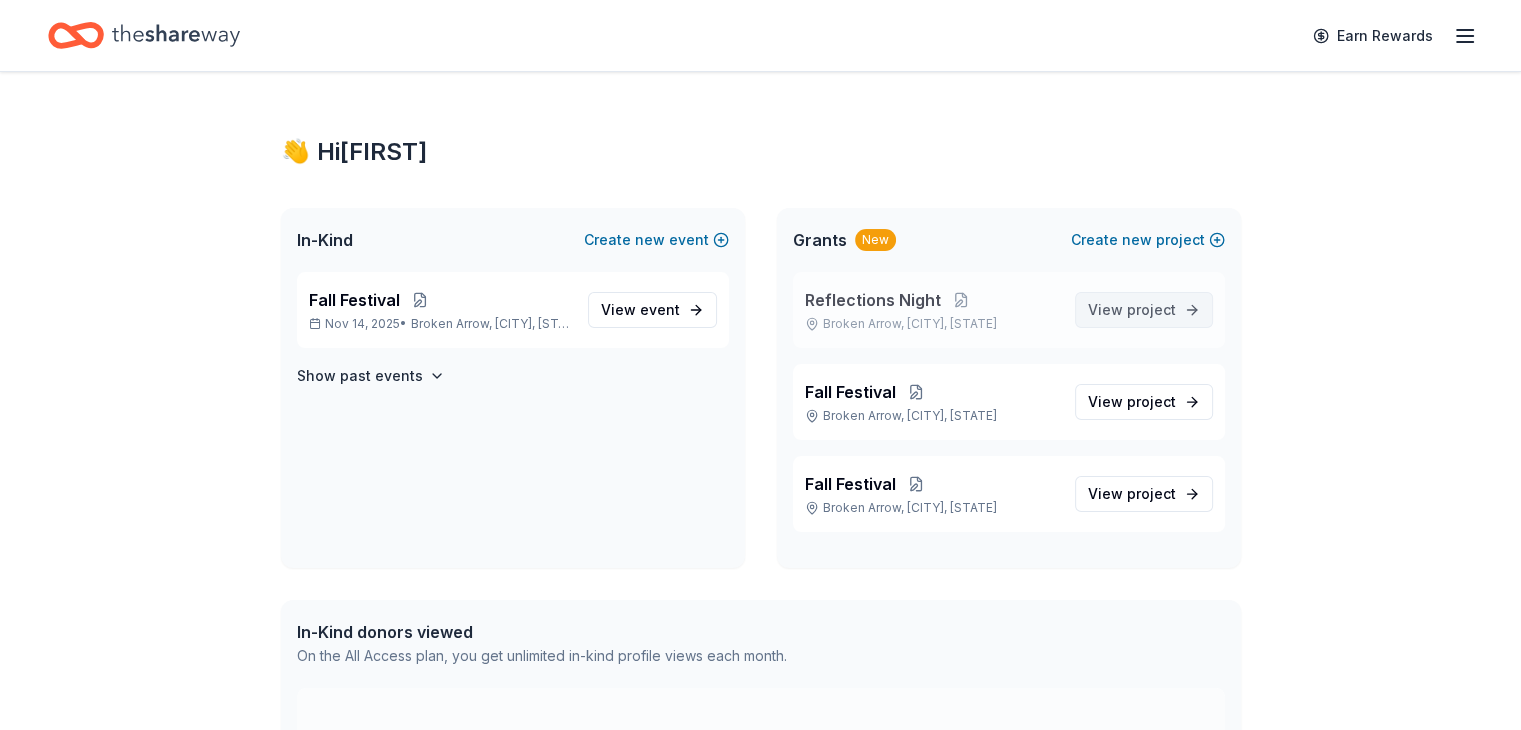 click on "View   project" at bounding box center [1132, 310] 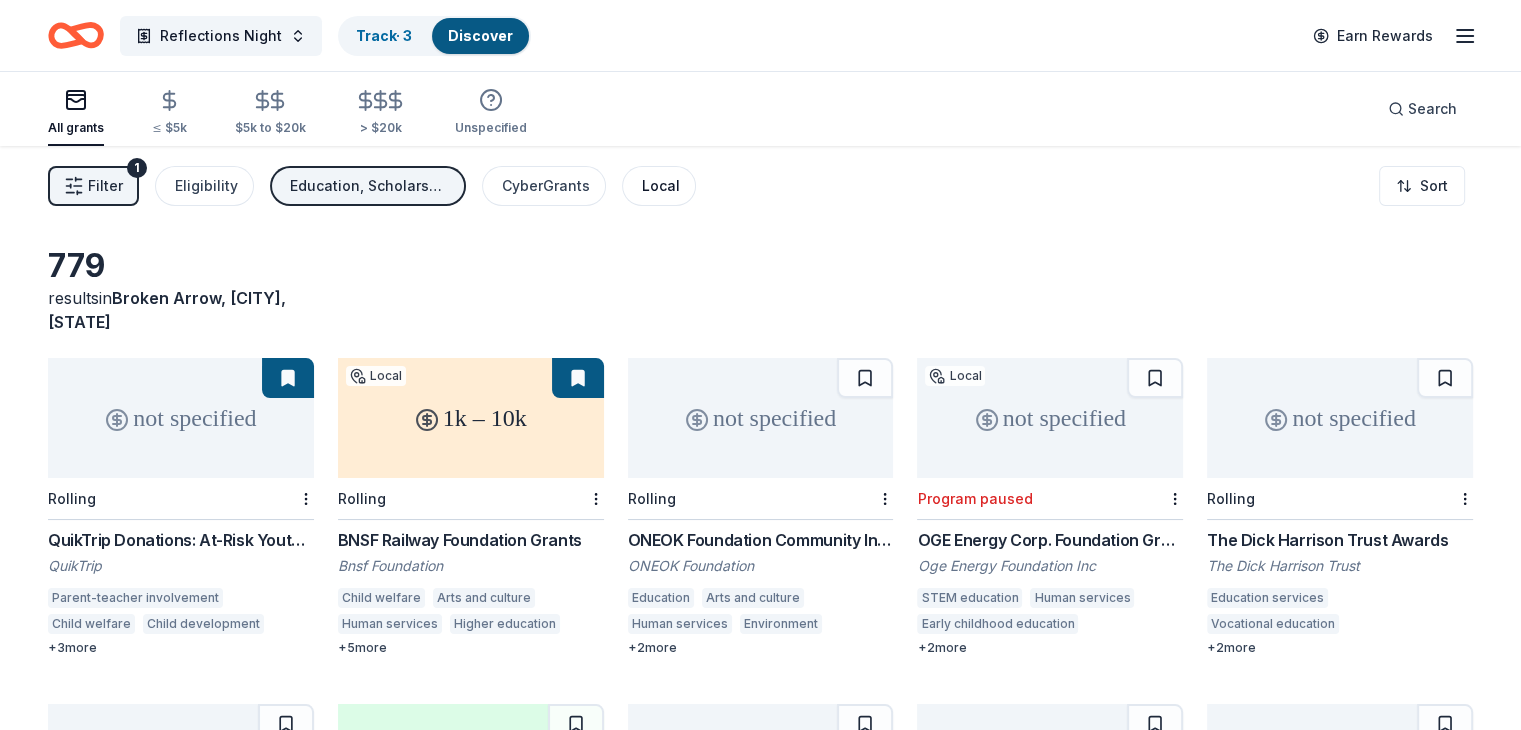 click on "Local" at bounding box center [661, 186] 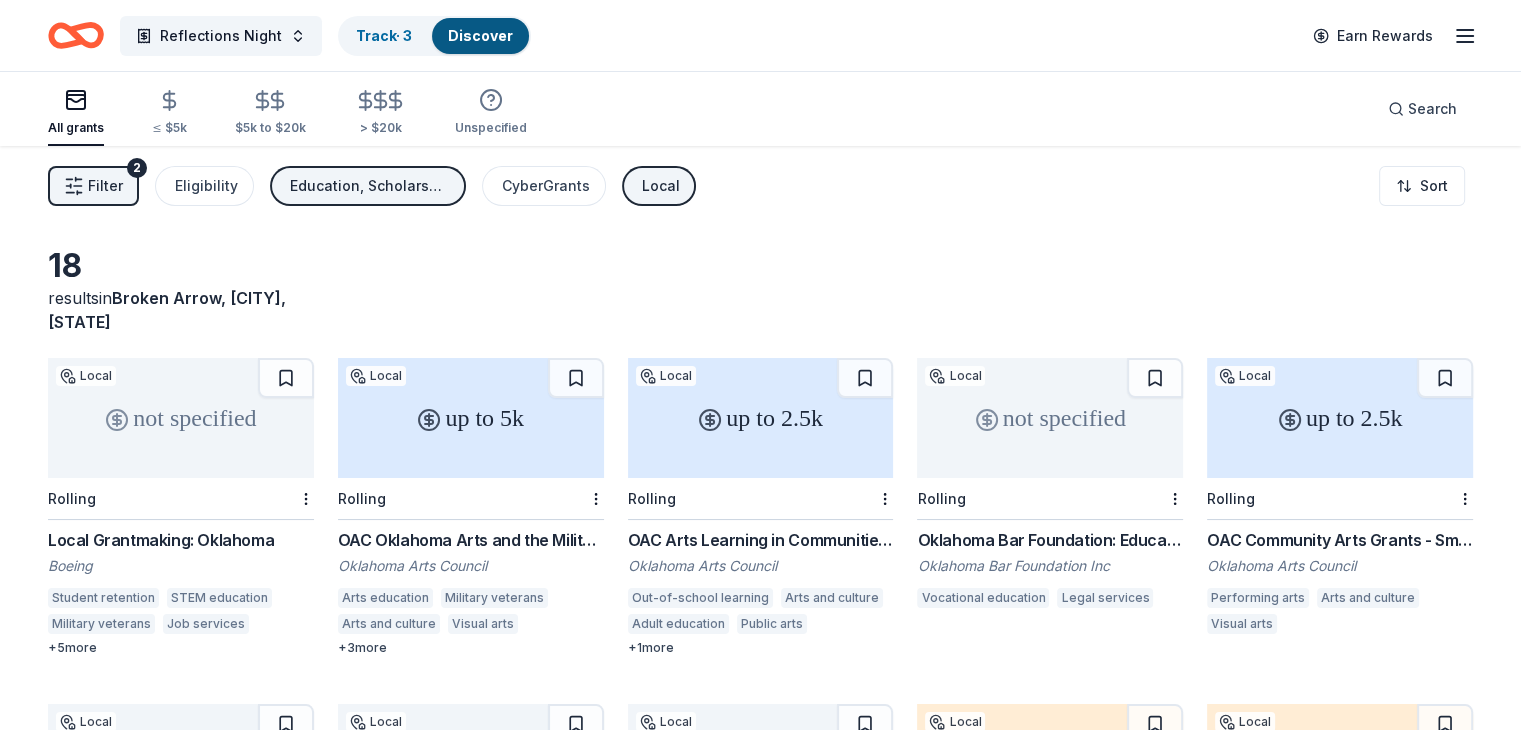 click on "up to 5k" at bounding box center (471, 418) 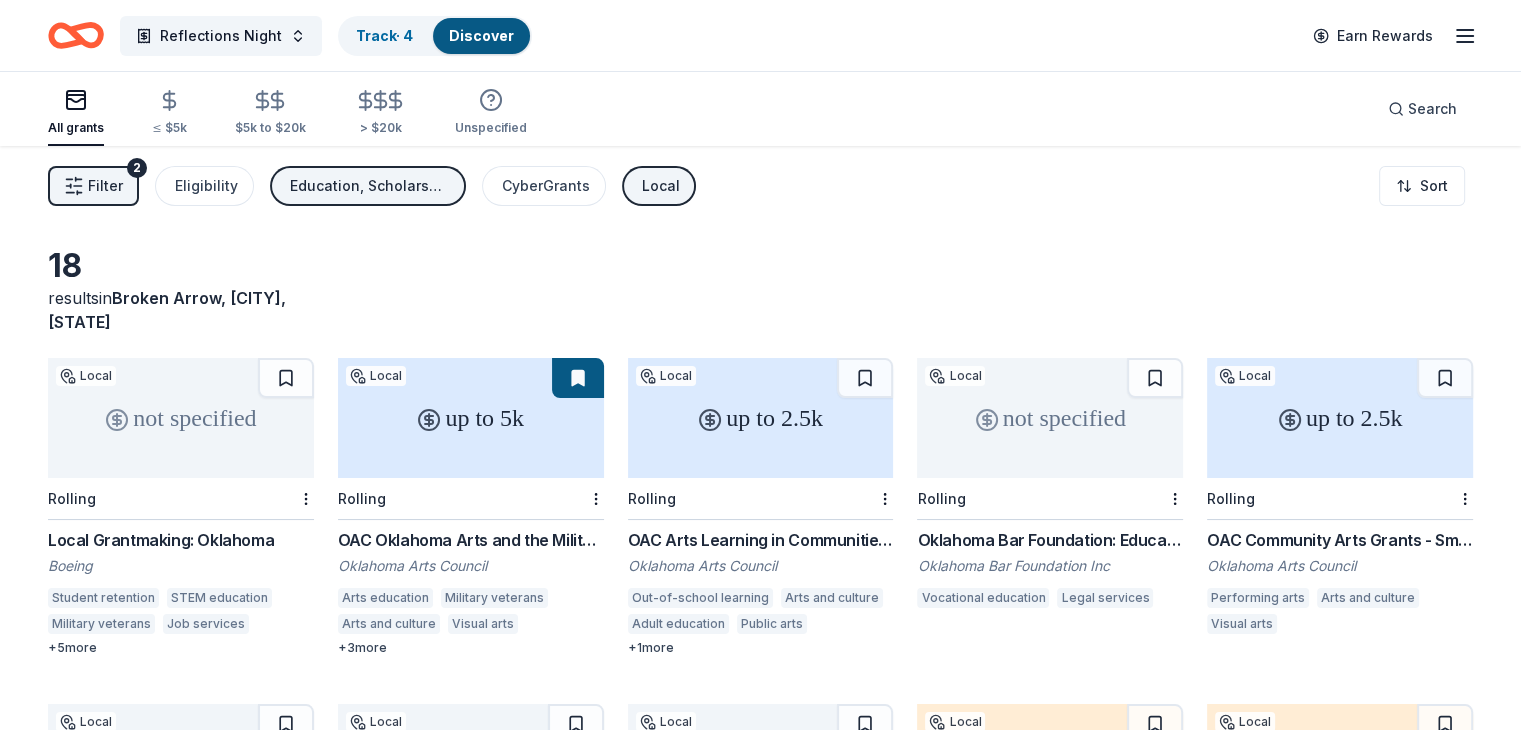 click on "up to 2.5k" at bounding box center [761, 418] 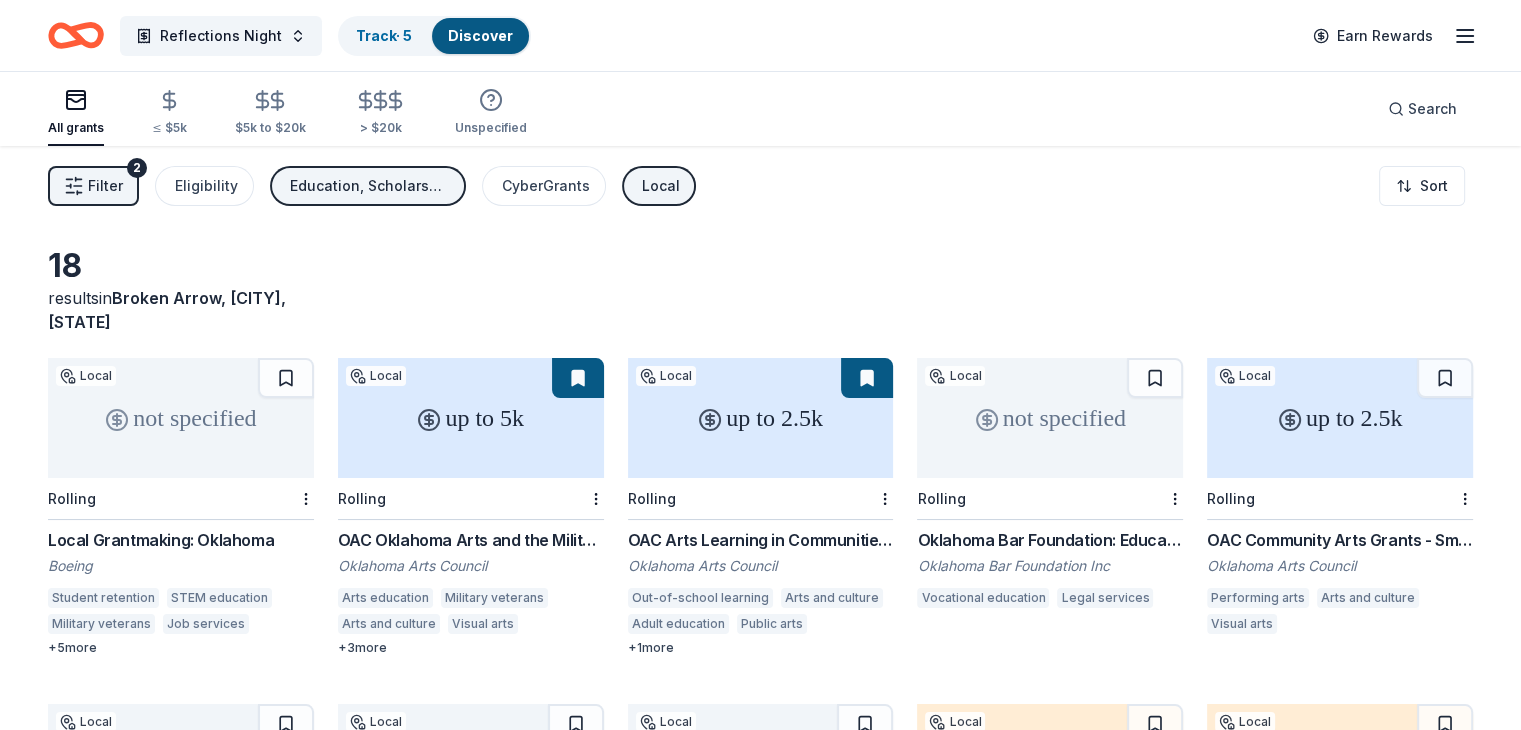 click at bounding box center (867, 378) 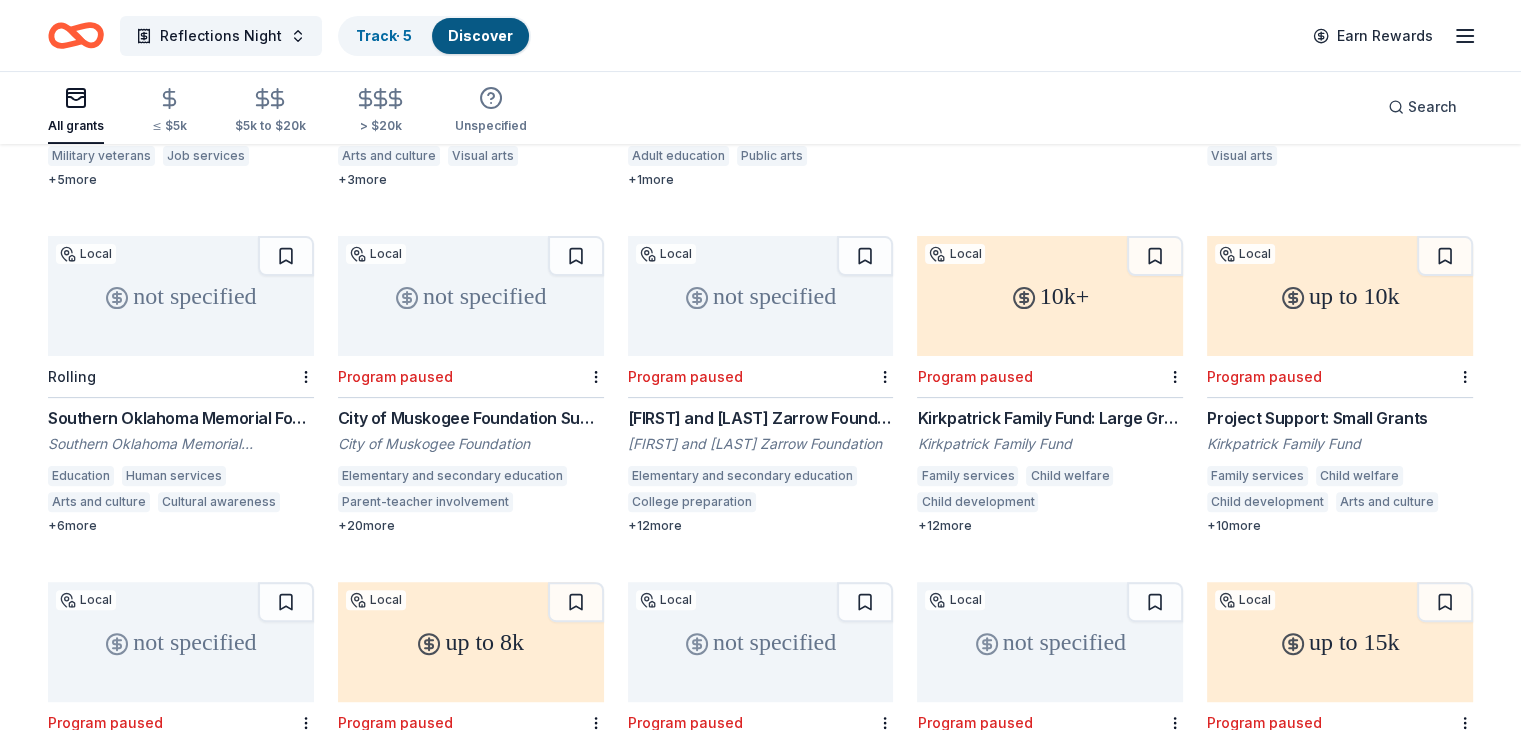 scroll, scrollTop: 488, scrollLeft: 0, axis: vertical 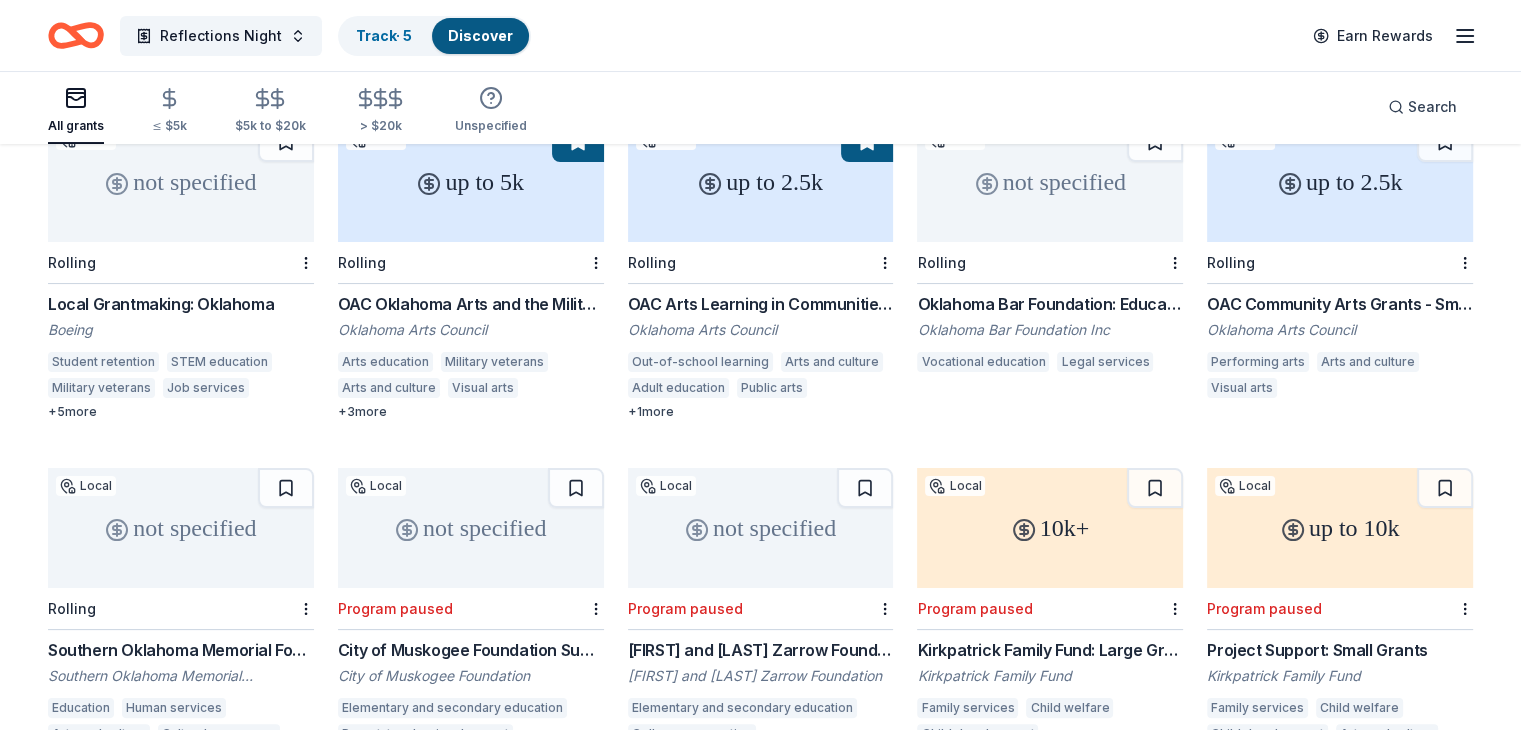 click on "not specified" at bounding box center [181, 528] 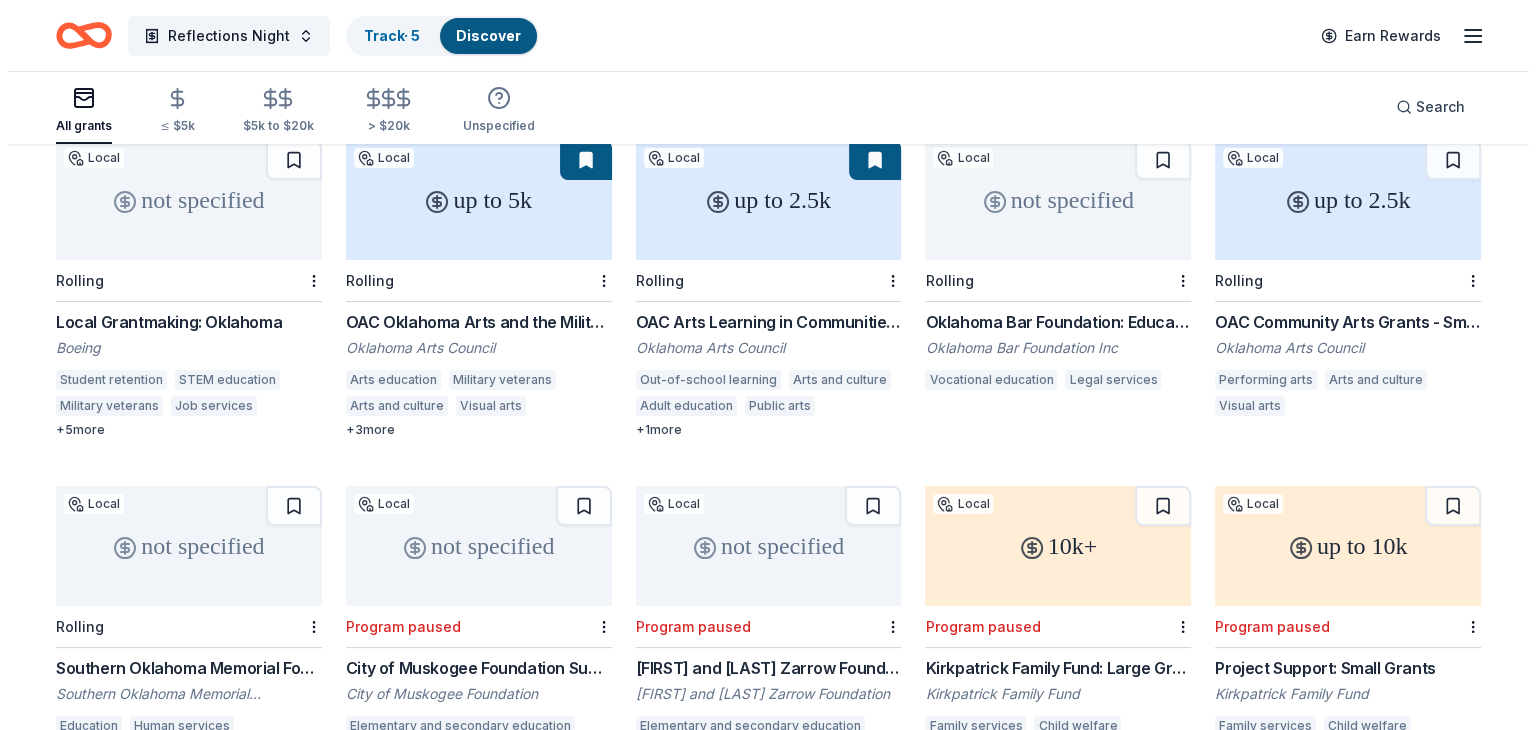 scroll, scrollTop: 0, scrollLeft: 0, axis: both 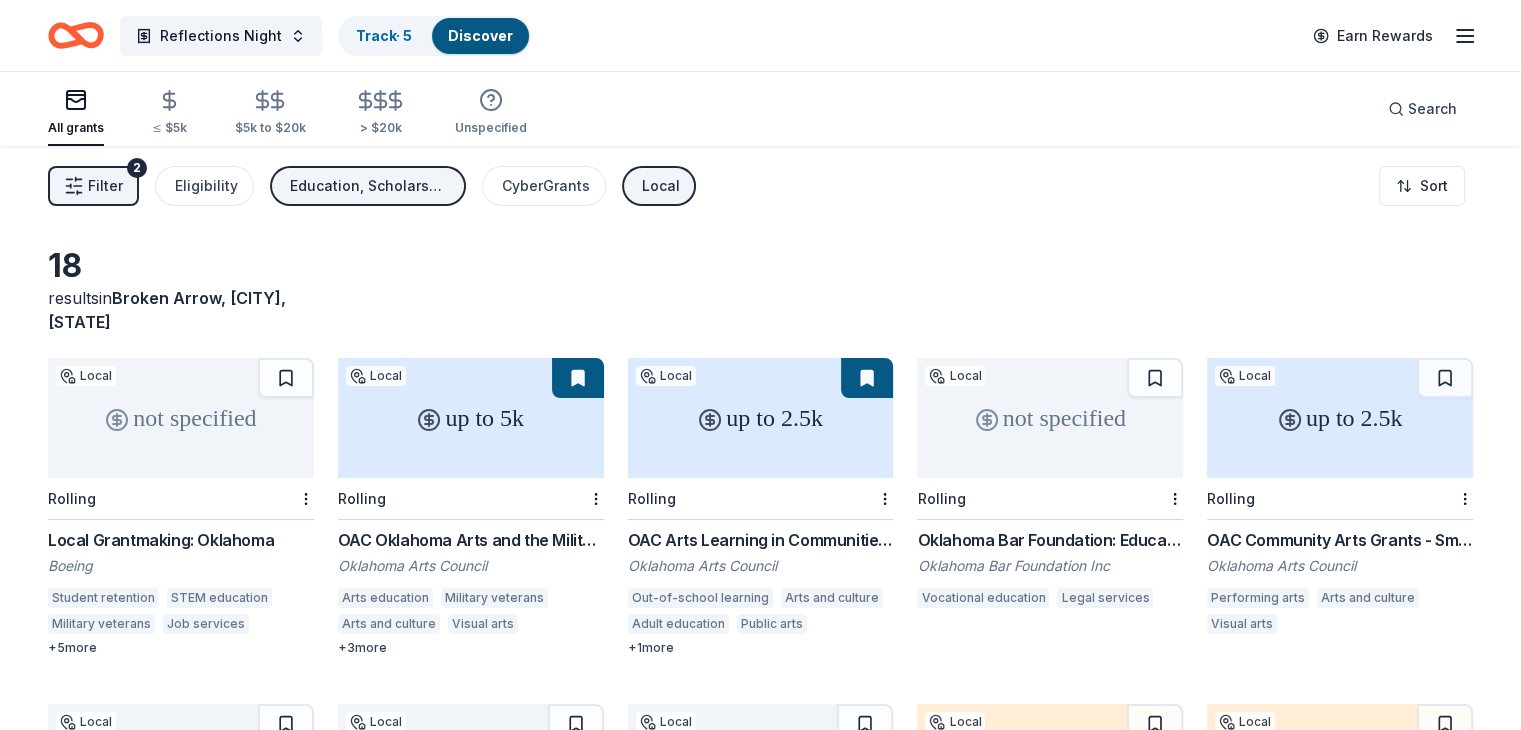 click on "Local" at bounding box center (661, 186) 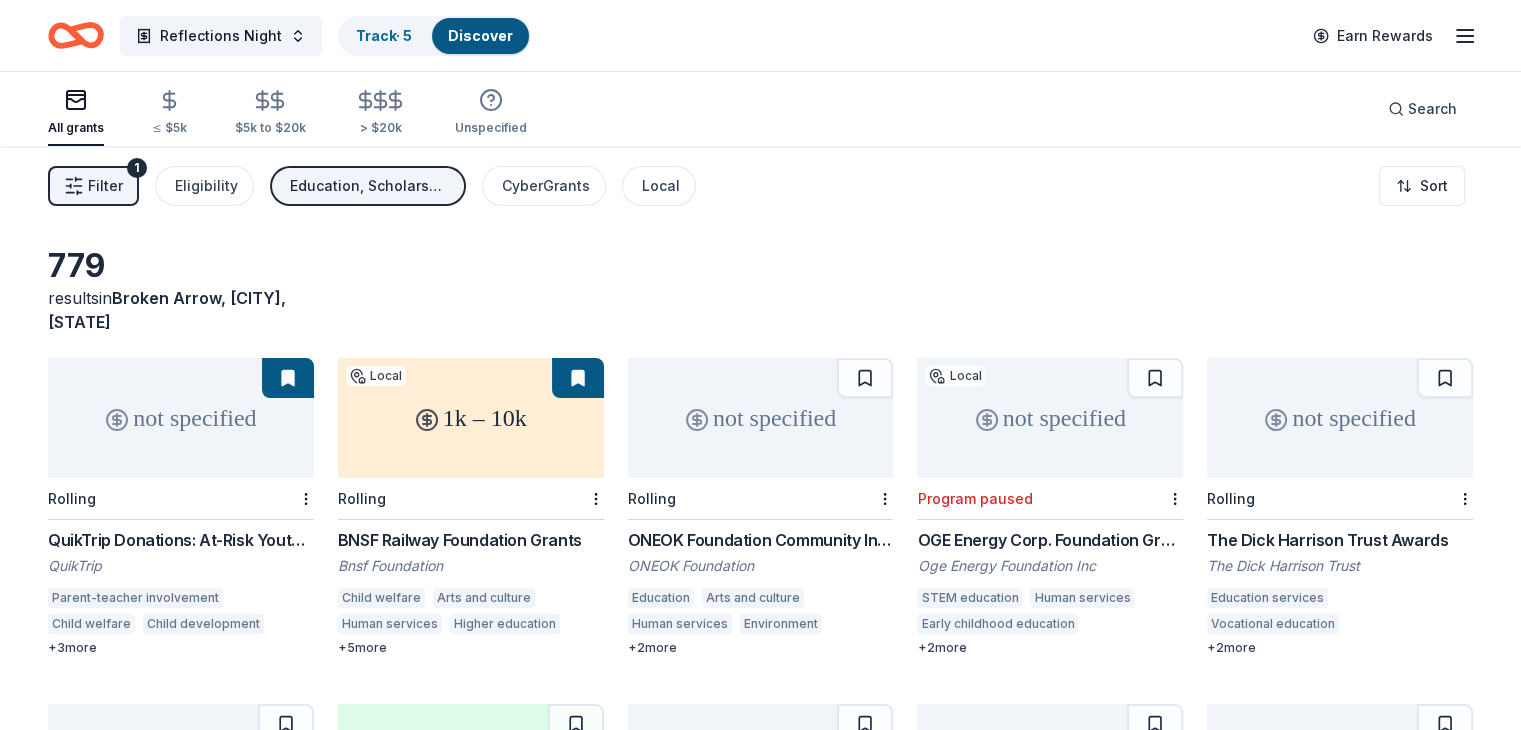 click on "Filter 1" at bounding box center [93, 186] 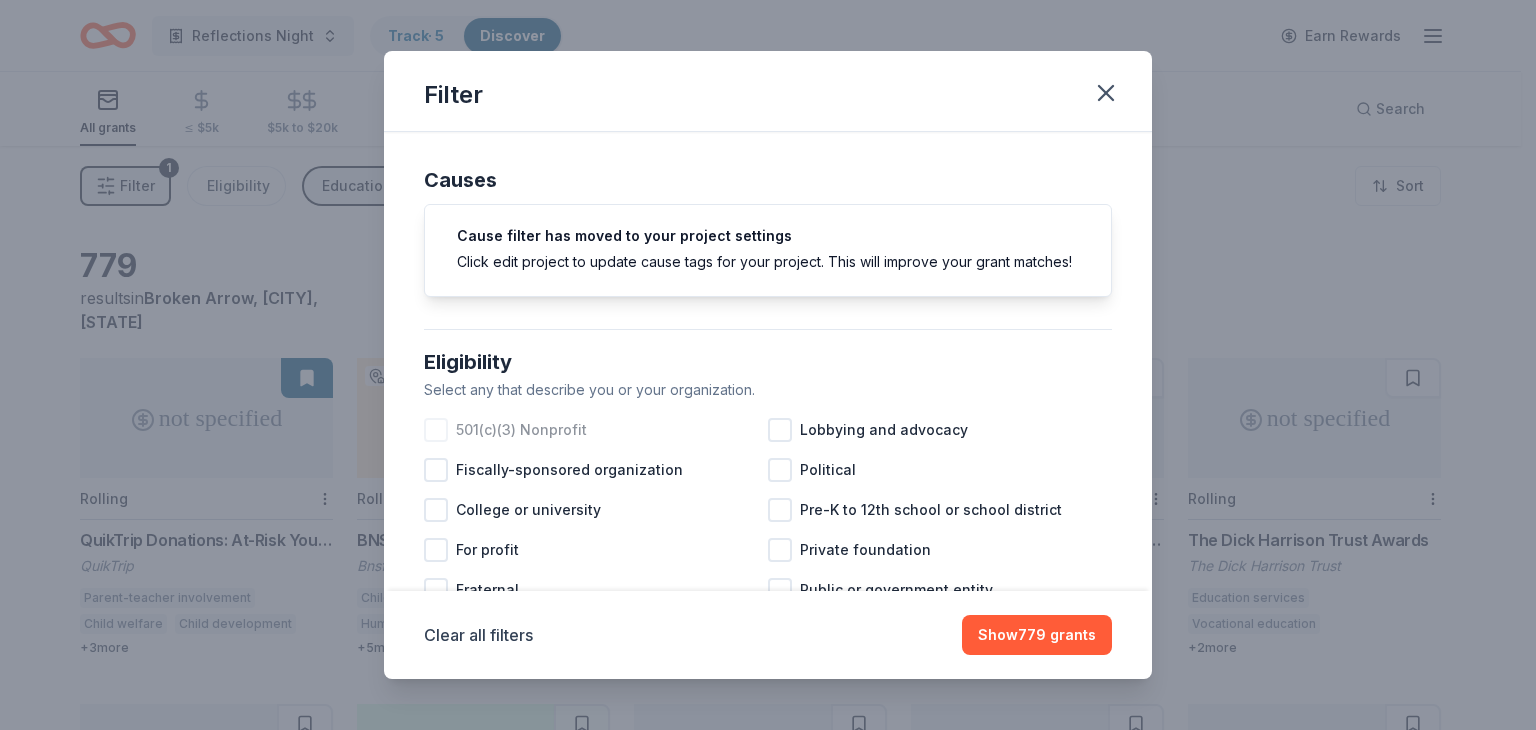 click at bounding box center (436, 430) 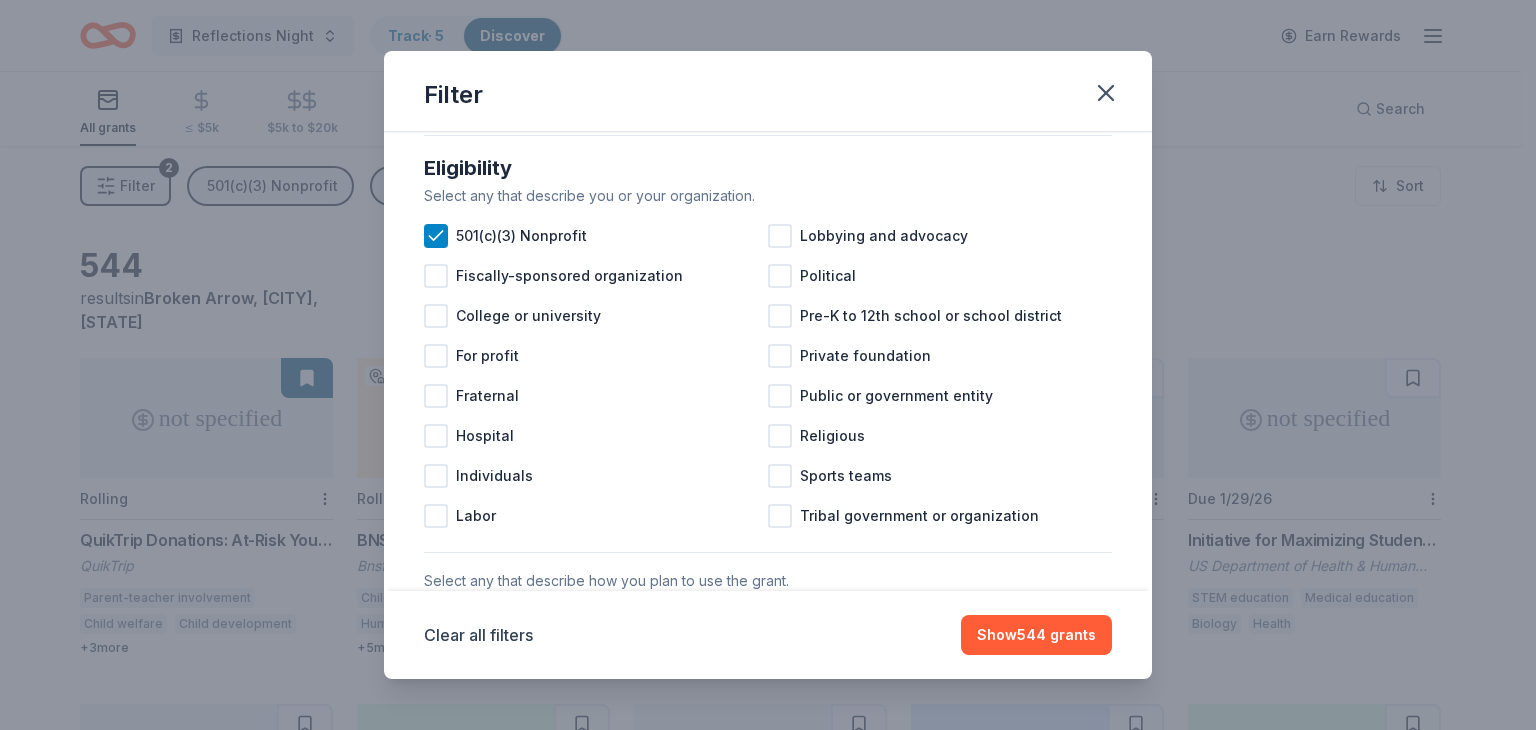 scroll, scrollTop: 204, scrollLeft: 0, axis: vertical 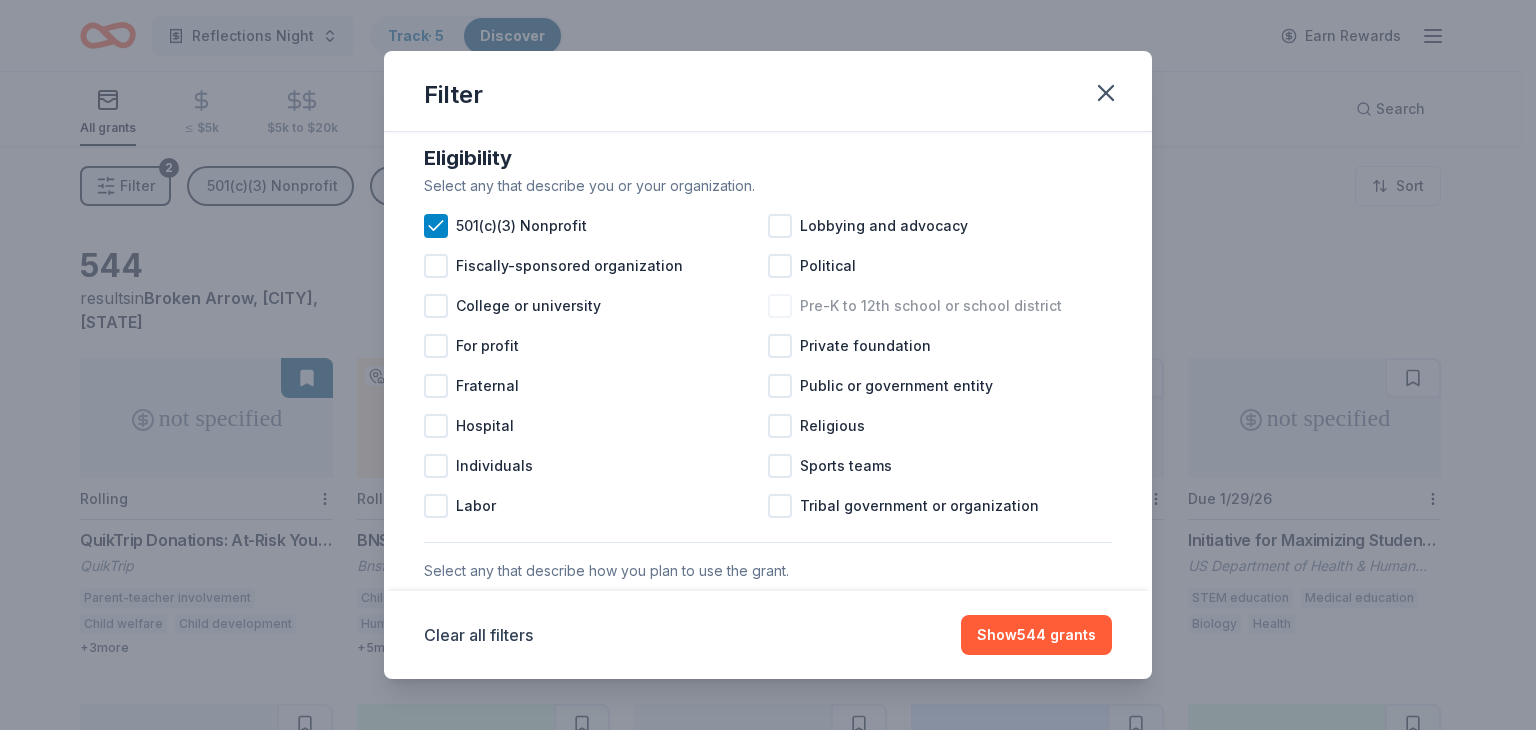 click at bounding box center [780, 306] 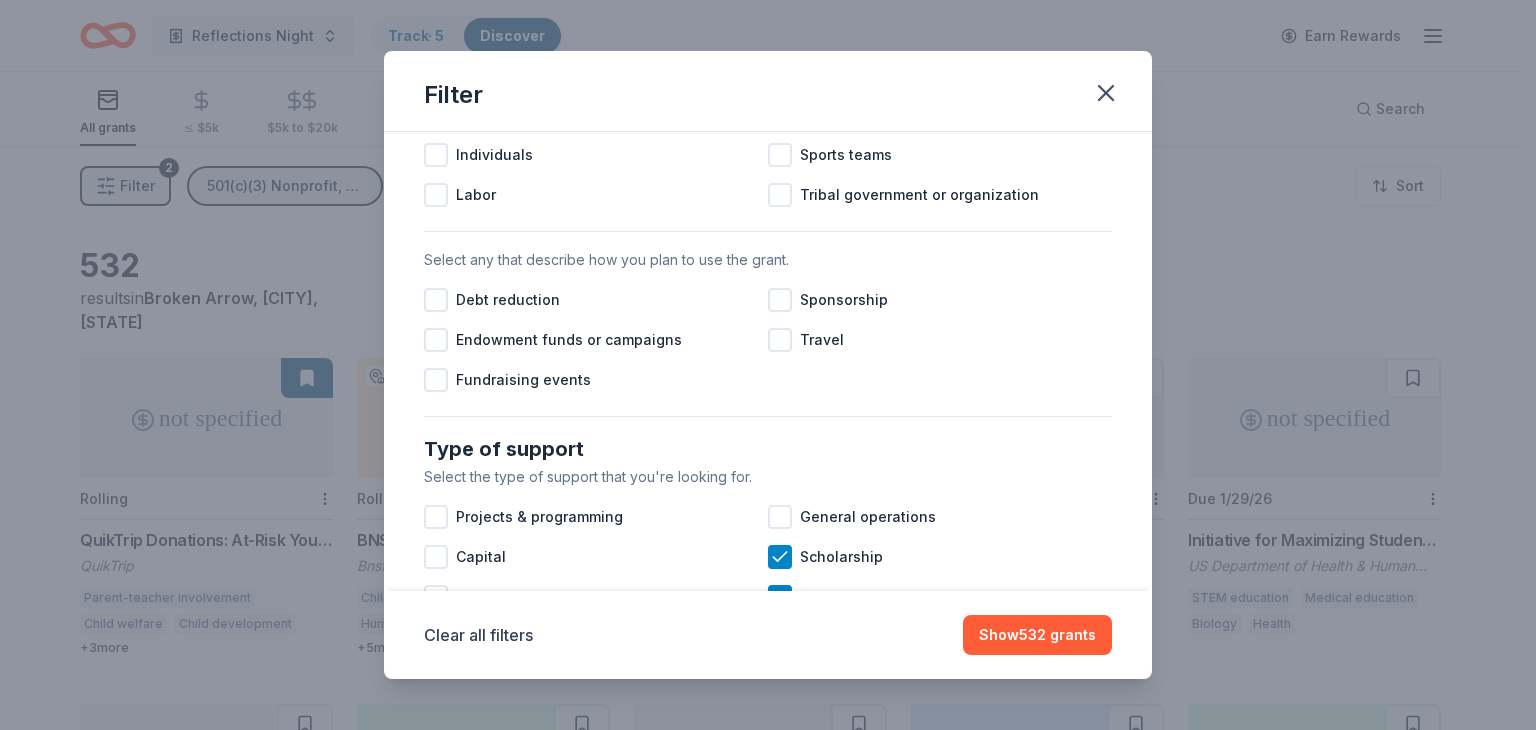 scroll, scrollTop: 527, scrollLeft: 0, axis: vertical 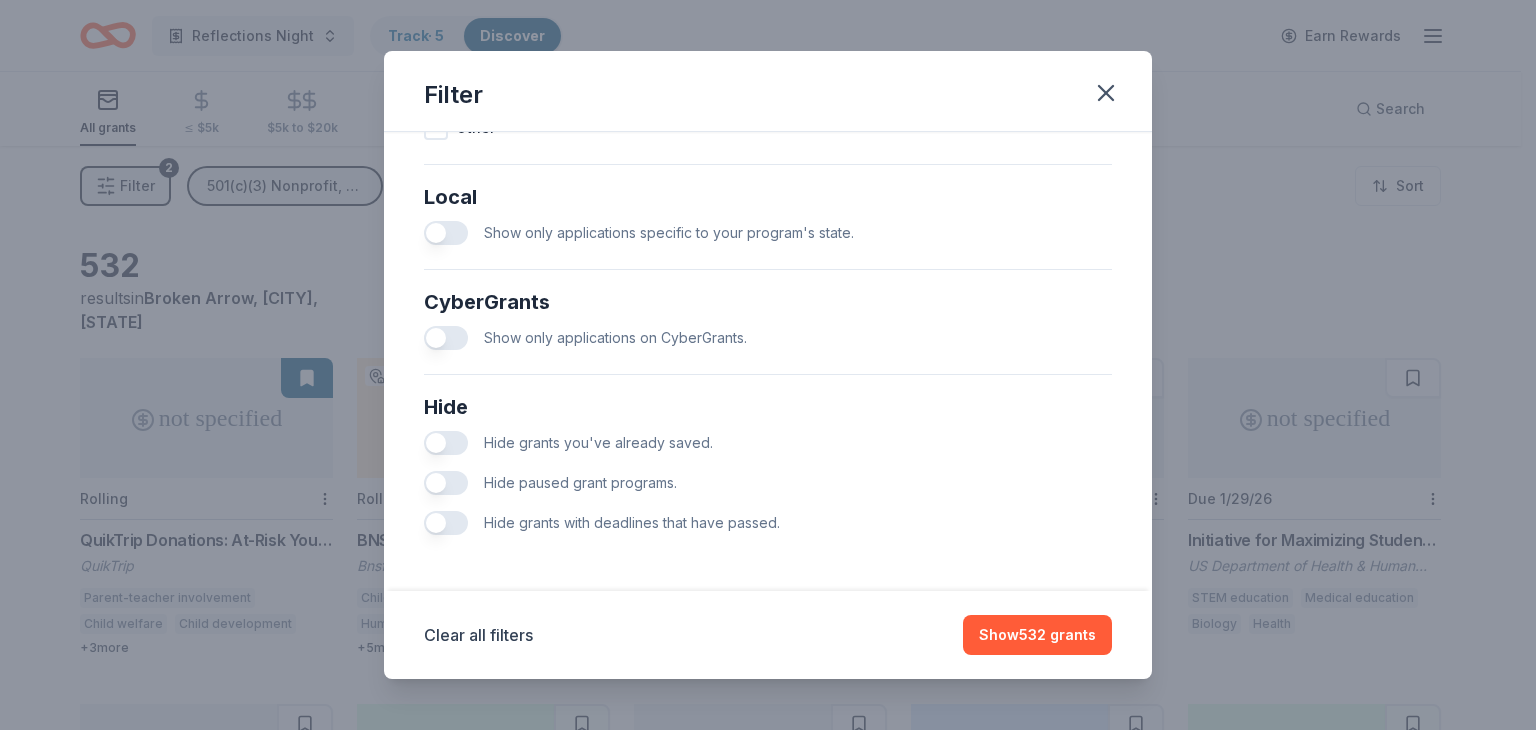 click at bounding box center [446, 483] 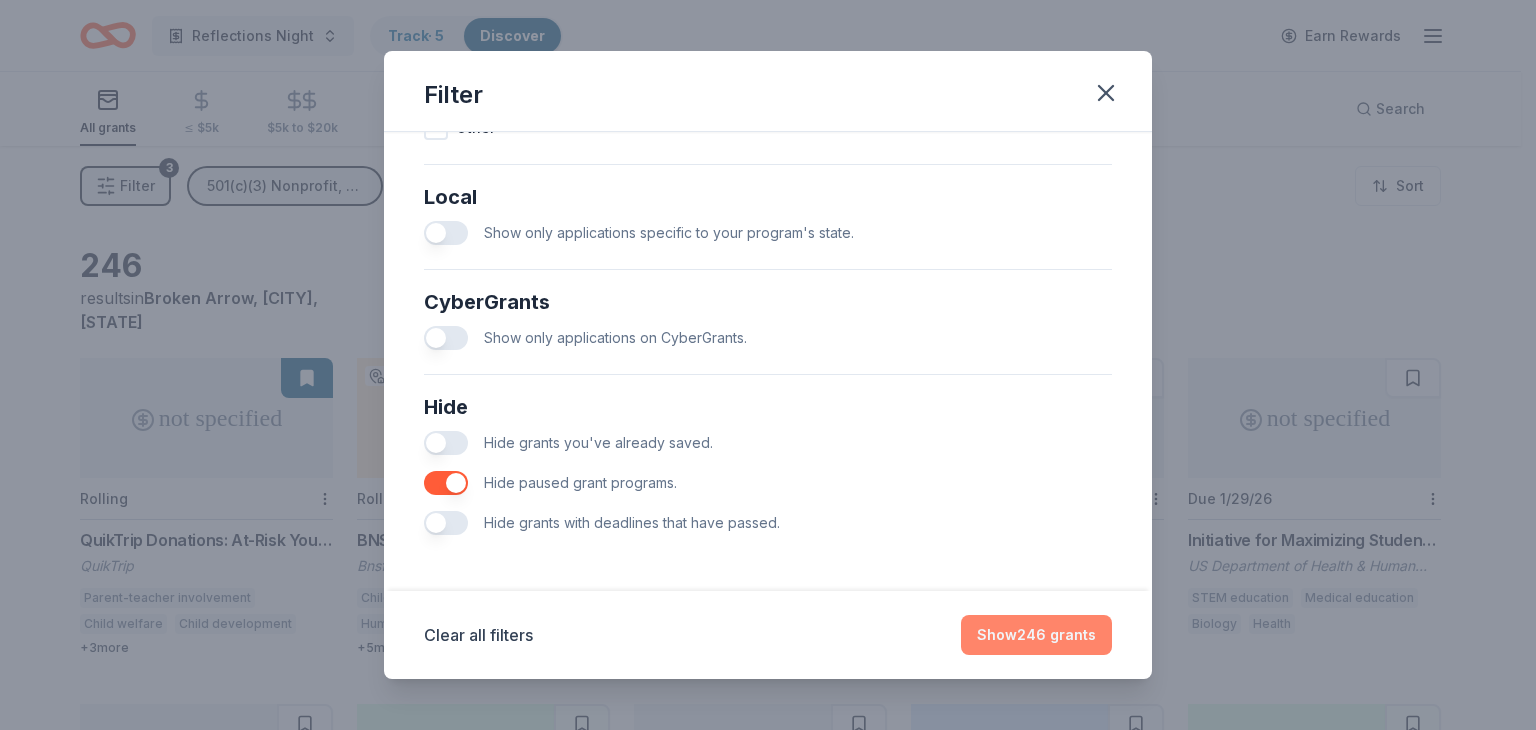 click on "Show  246   grants" at bounding box center (1036, 635) 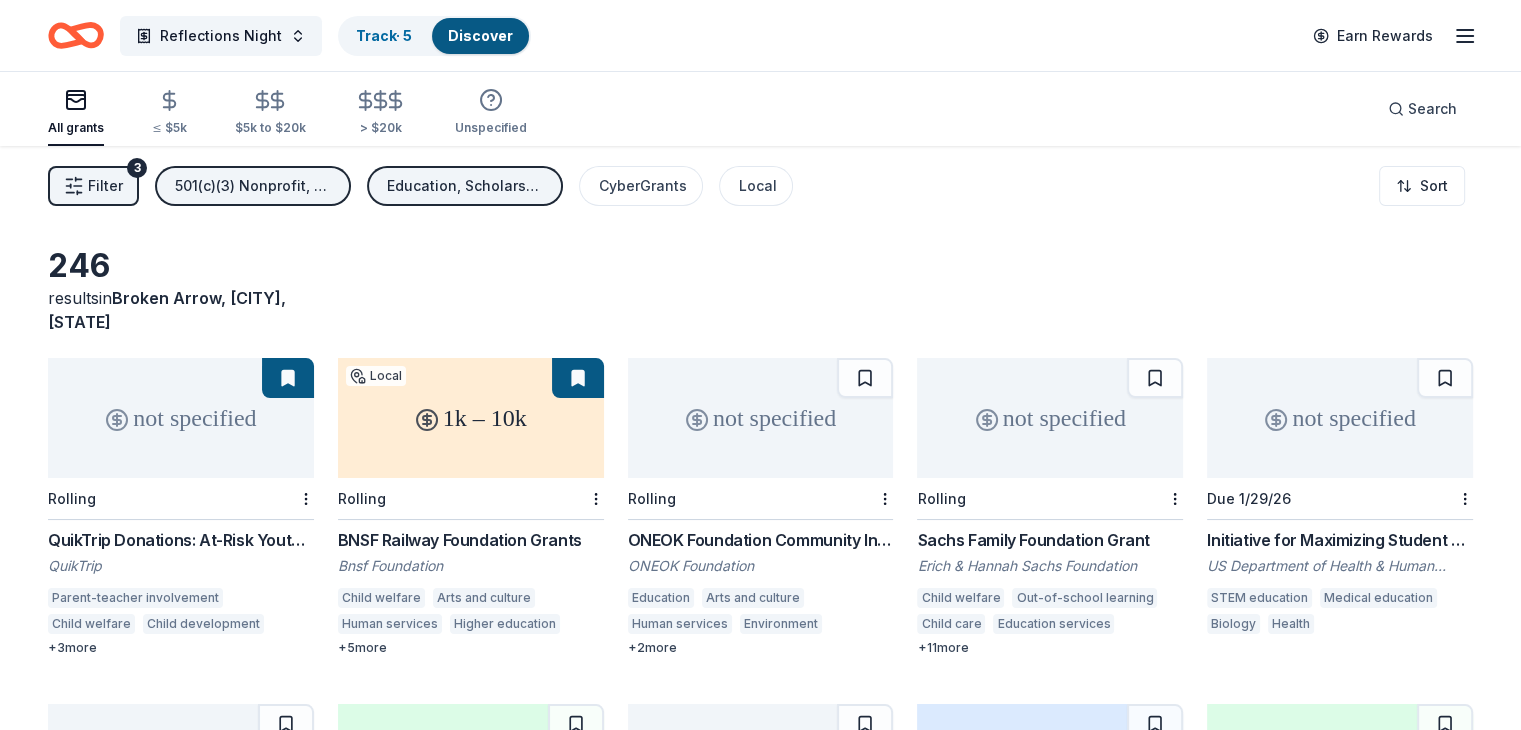 click on "not specified" at bounding box center [1050, 418] 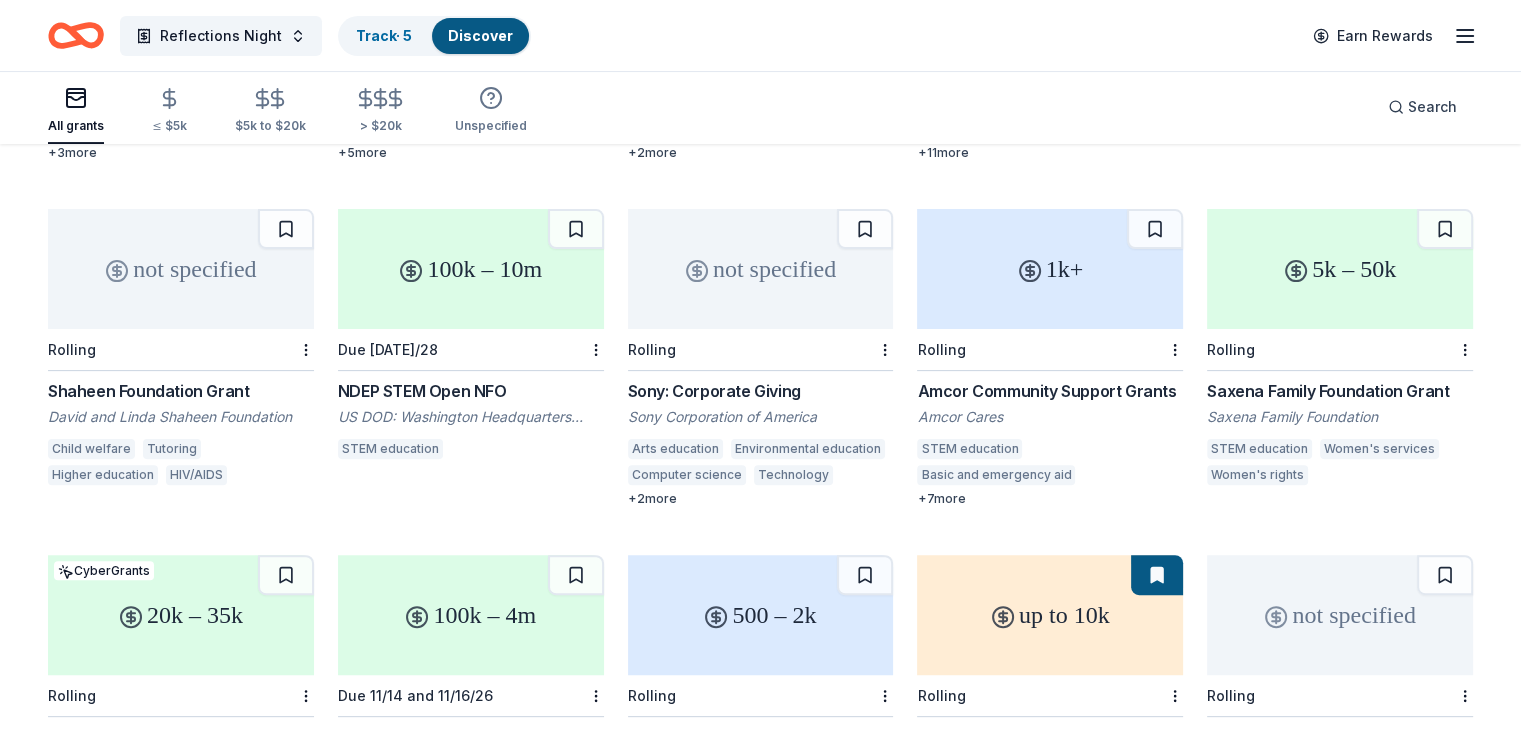 scroll, scrollTop: 472, scrollLeft: 0, axis: vertical 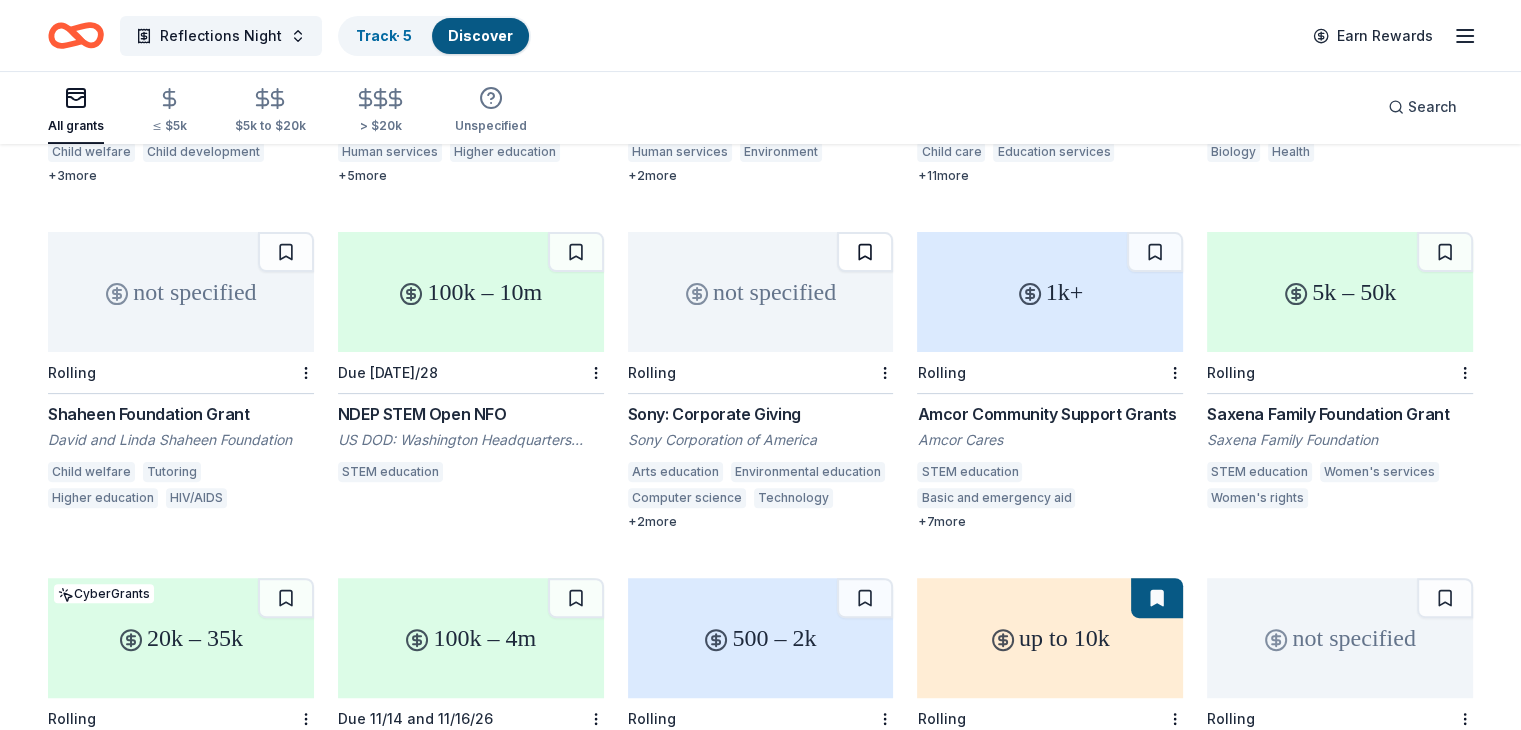 click at bounding box center [865, 252] 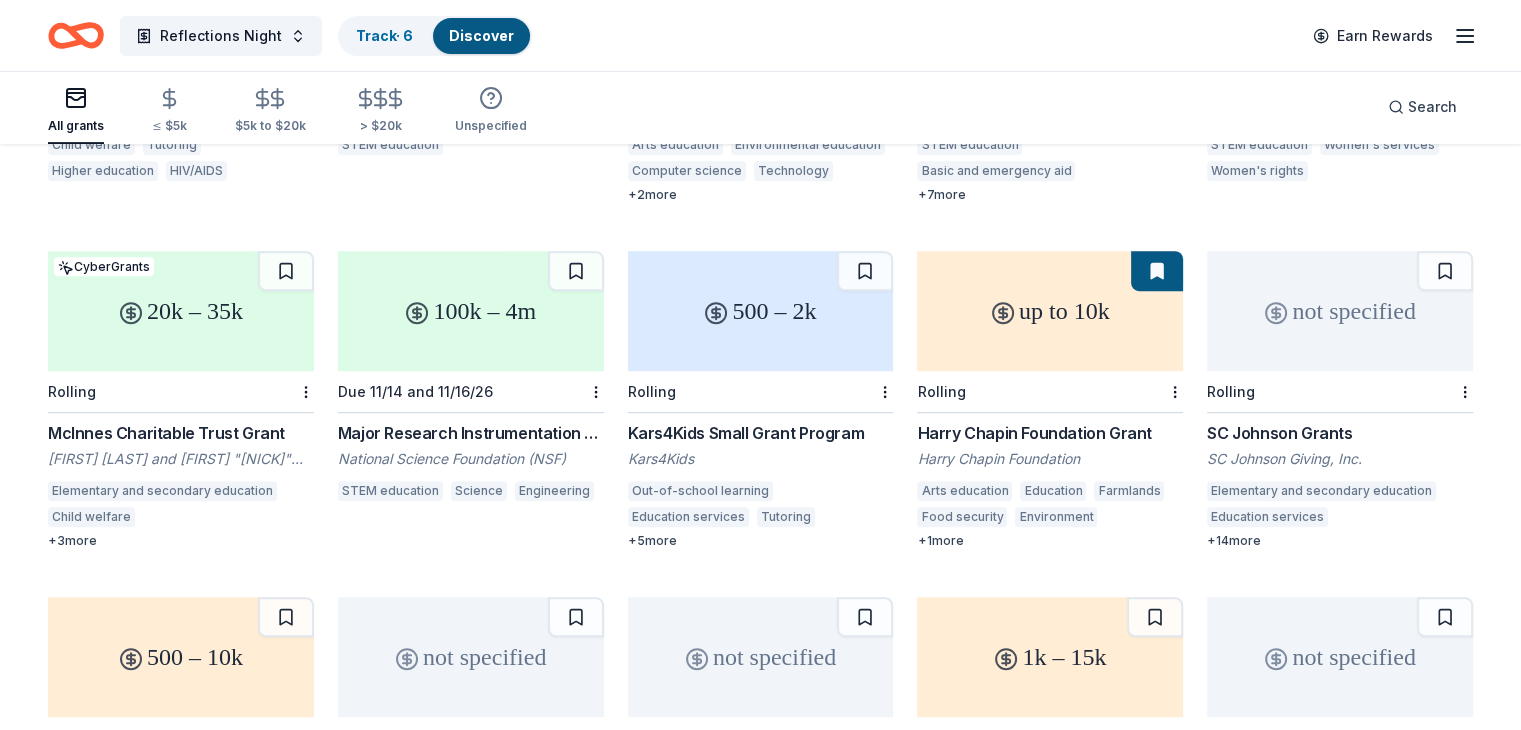 scroll, scrollTop: 812, scrollLeft: 0, axis: vertical 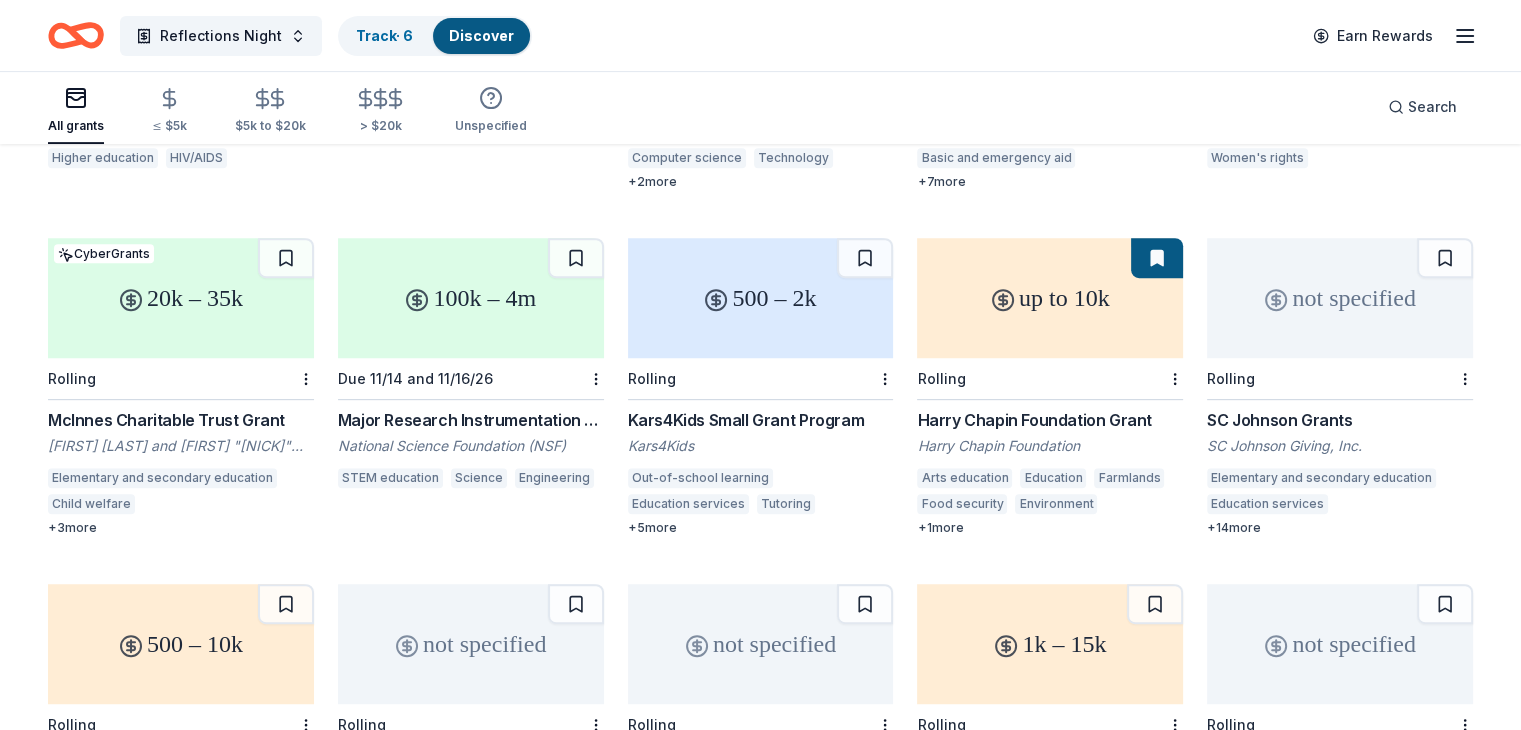 click on "500 – 2k" at bounding box center (761, 298) 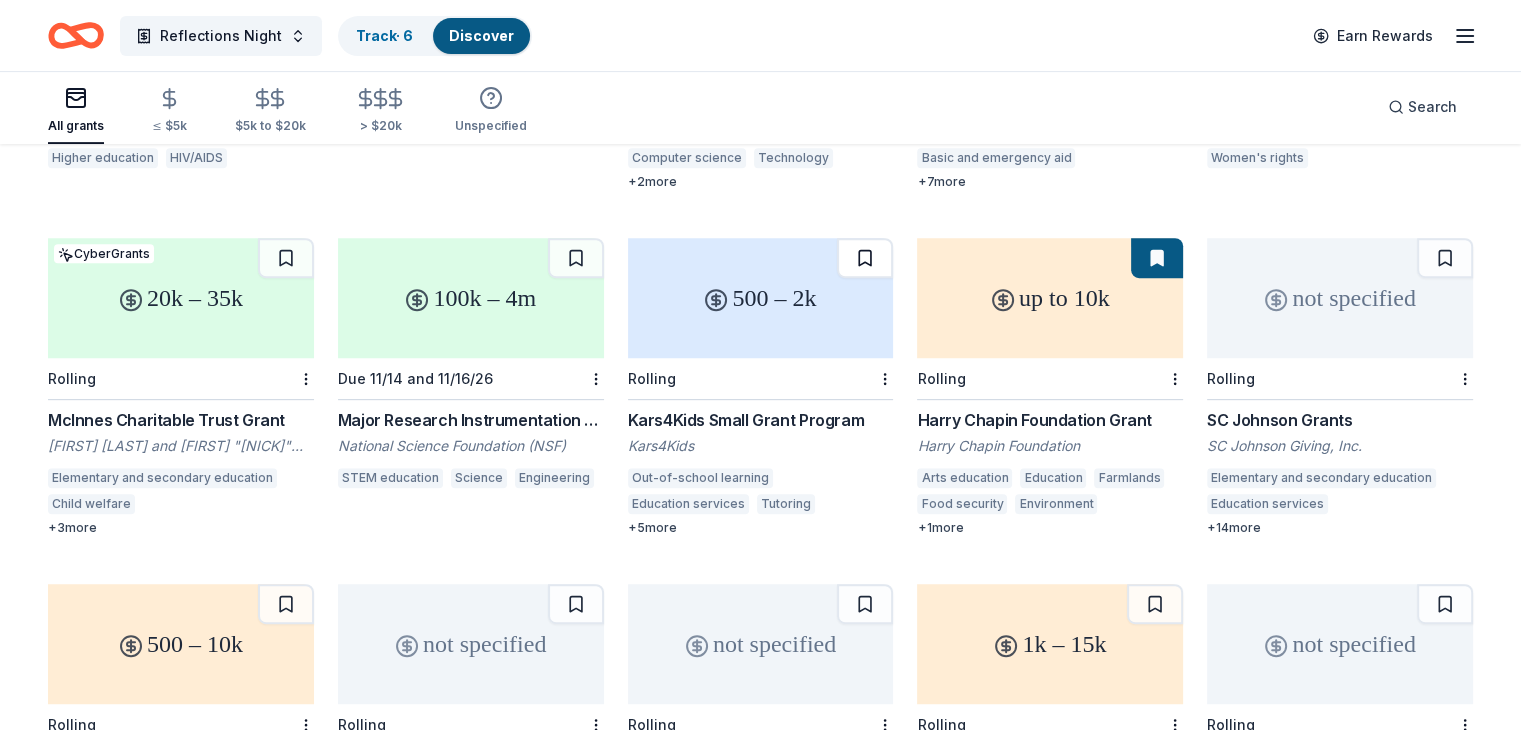 click at bounding box center (865, 258) 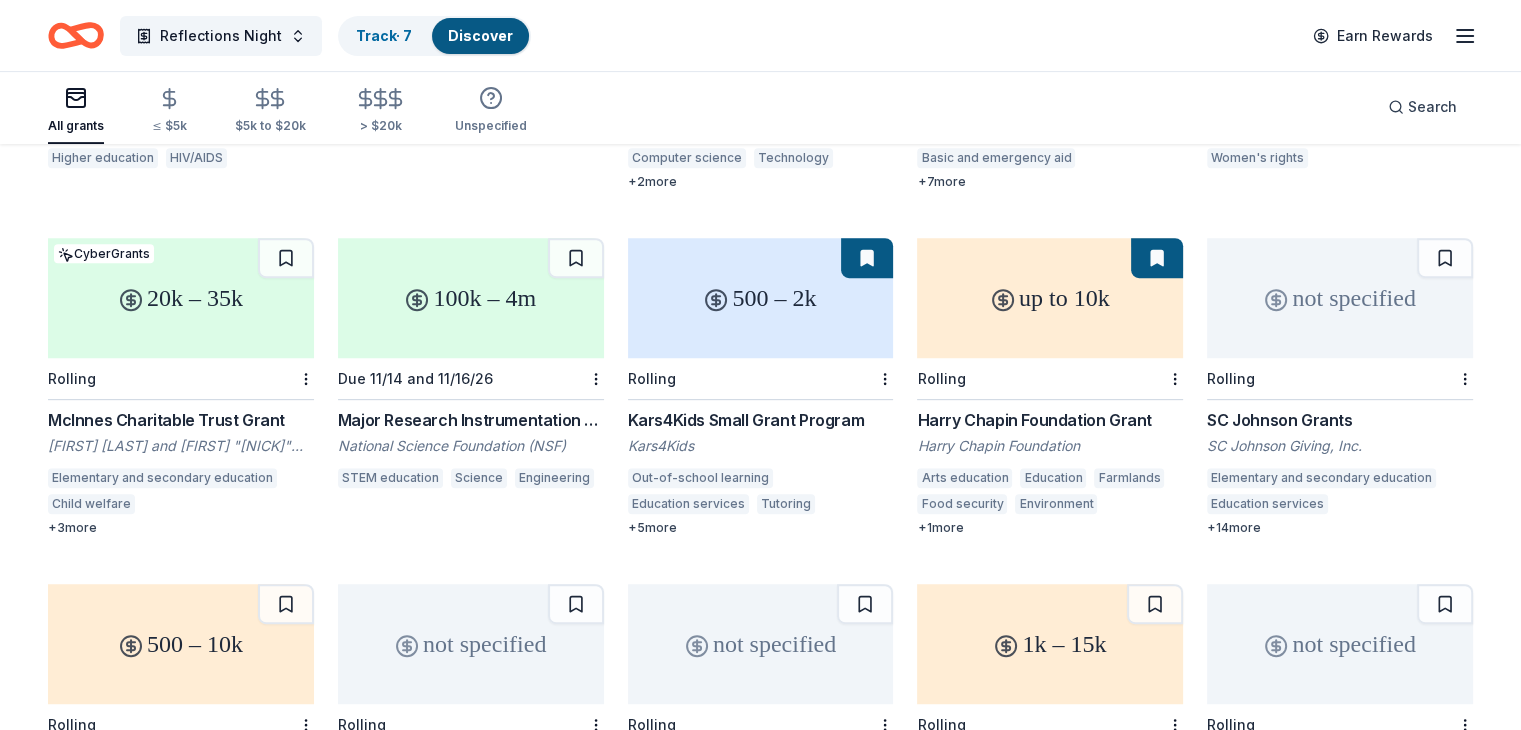 click on "not specified" at bounding box center [1340, 298] 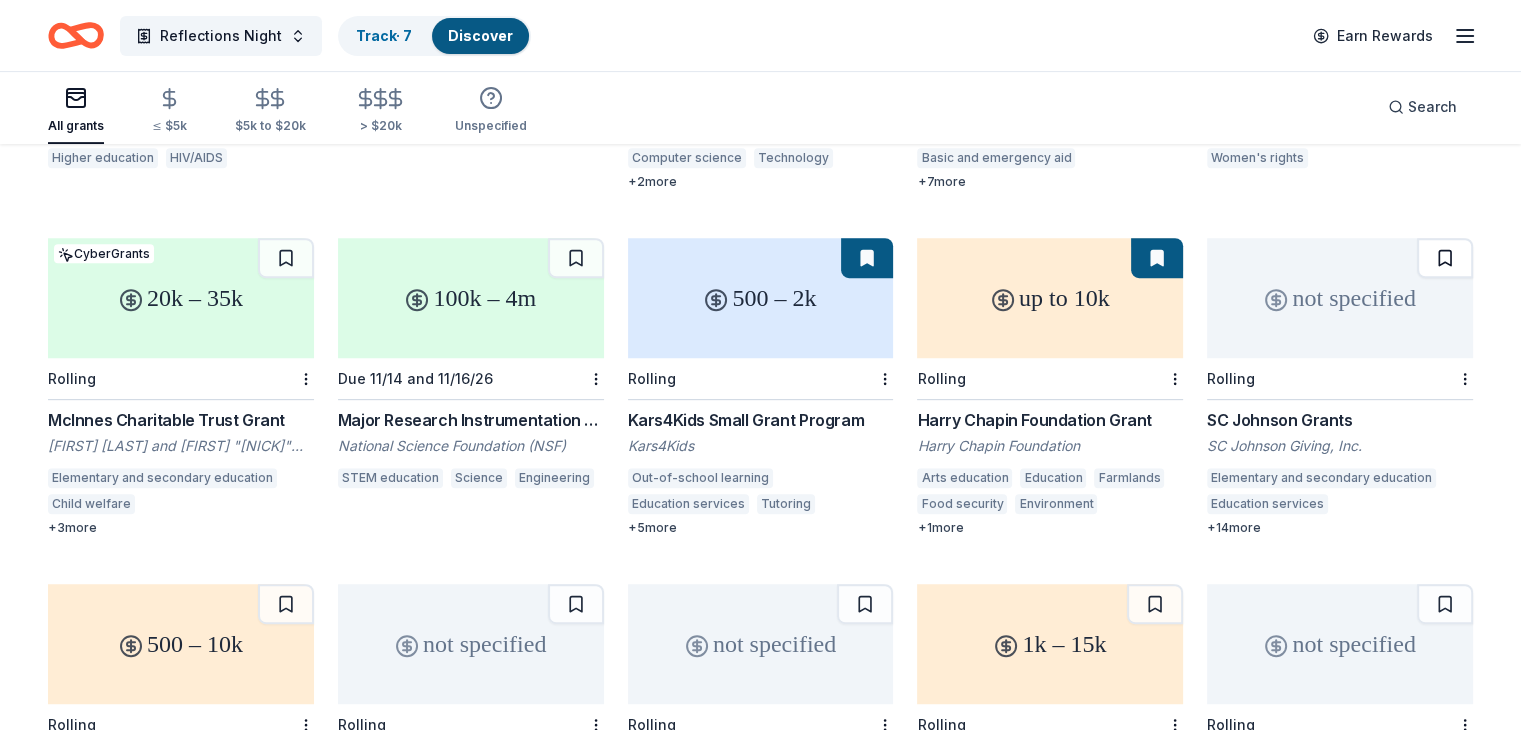 click at bounding box center (1445, 258) 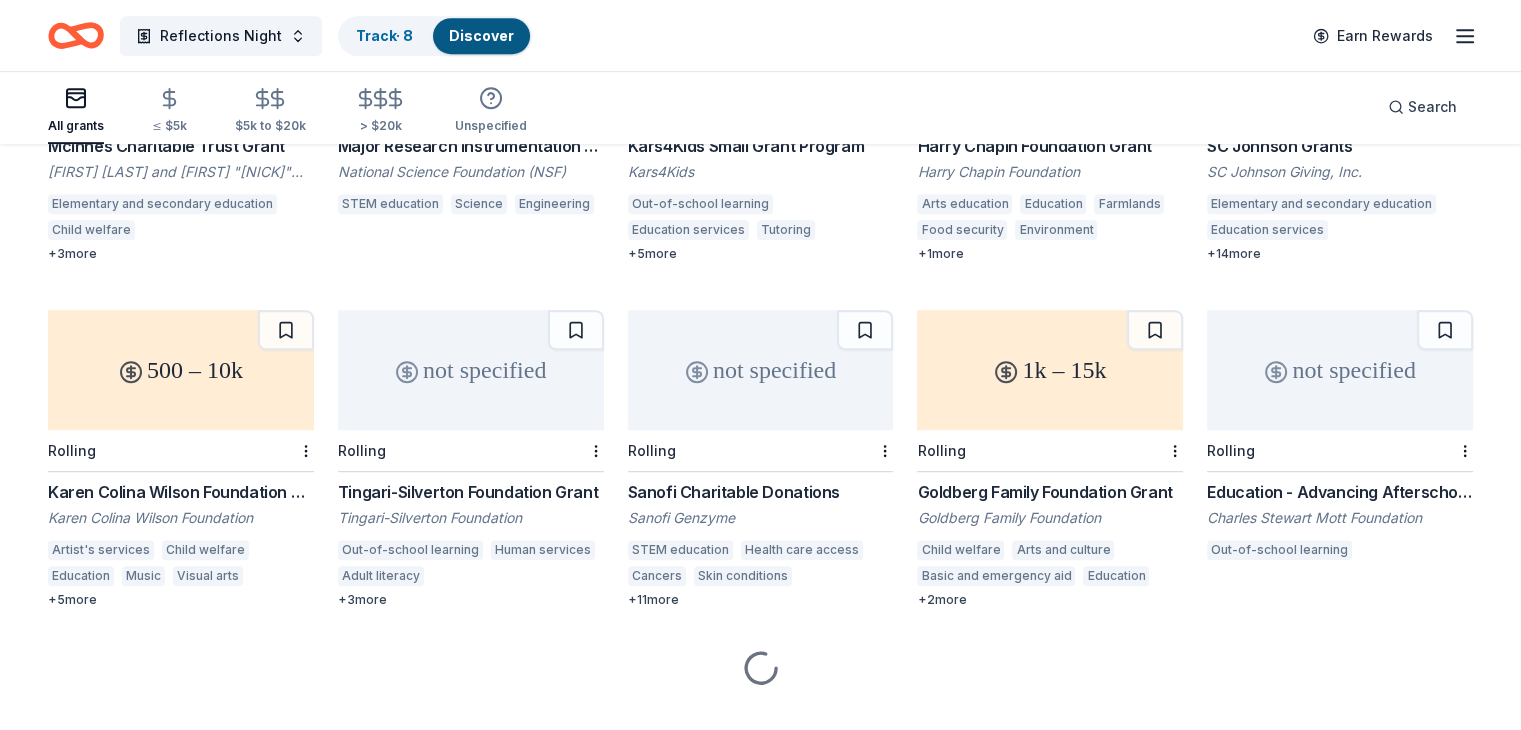 scroll, scrollTop: 1101, scrollLeft: 0, axis: vertical 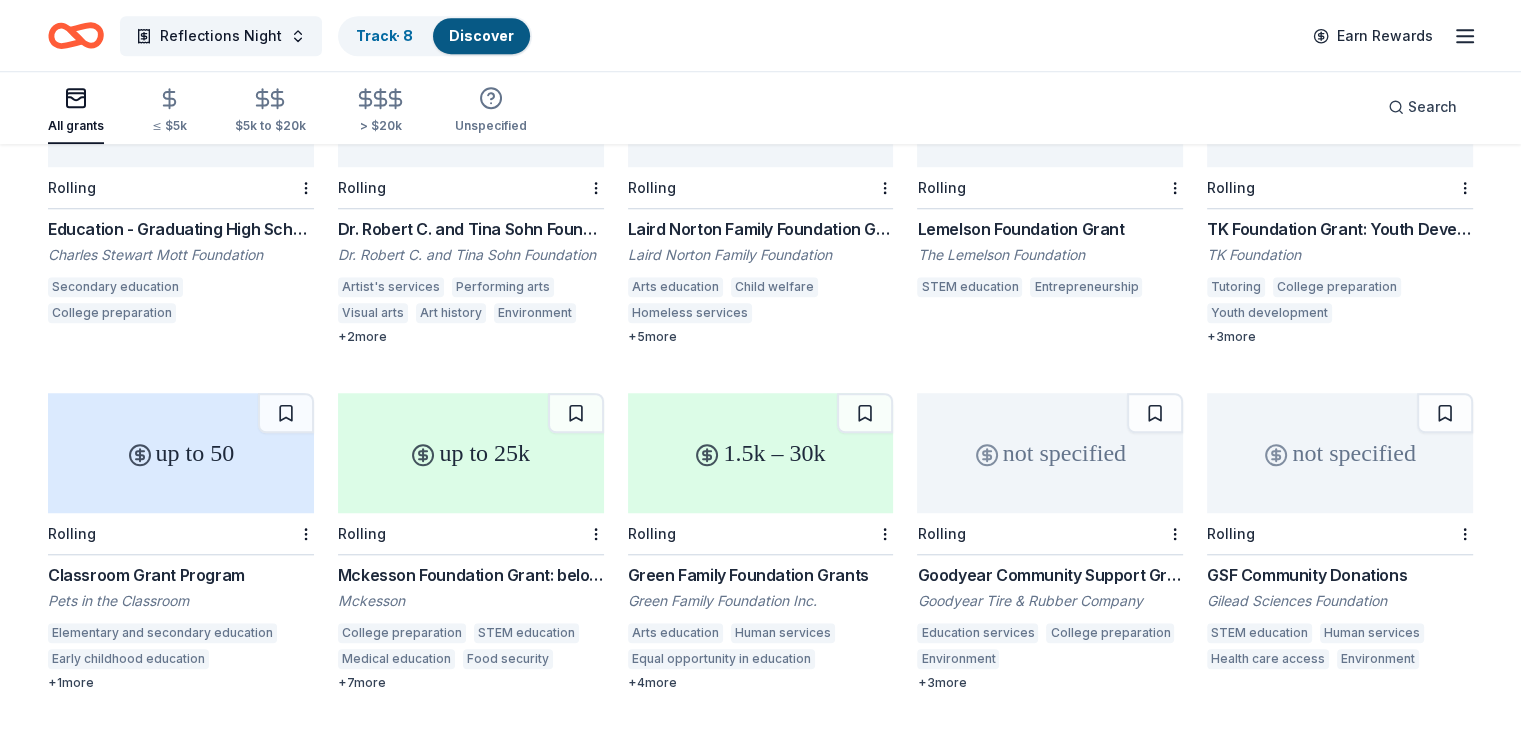 click on "up to 50" at bounding box center (181, 453) 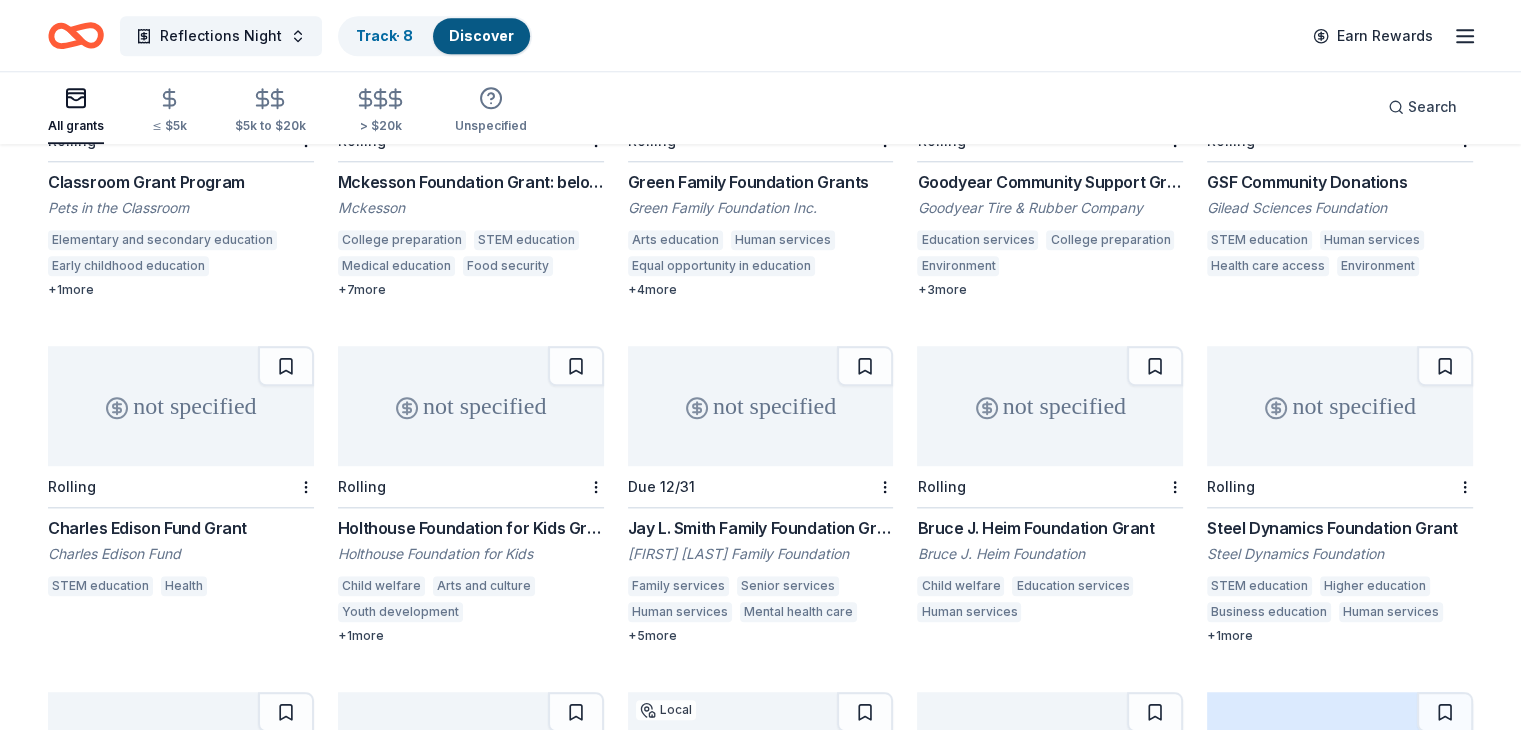 scroll, scrollTop: 2117, scrollLeft: 0, axis: vertical 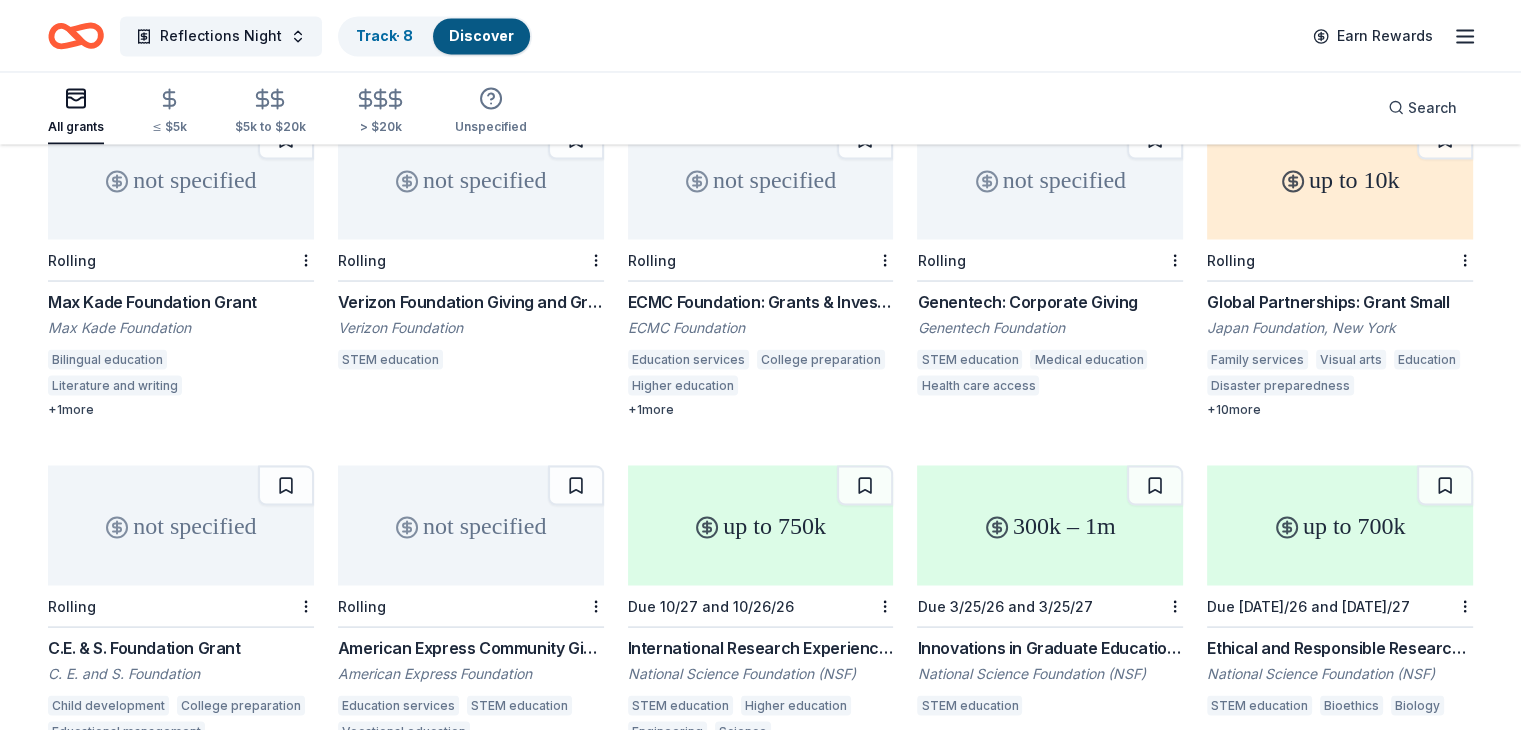 click on "up to 10k" at bounding box center (1340, 179) 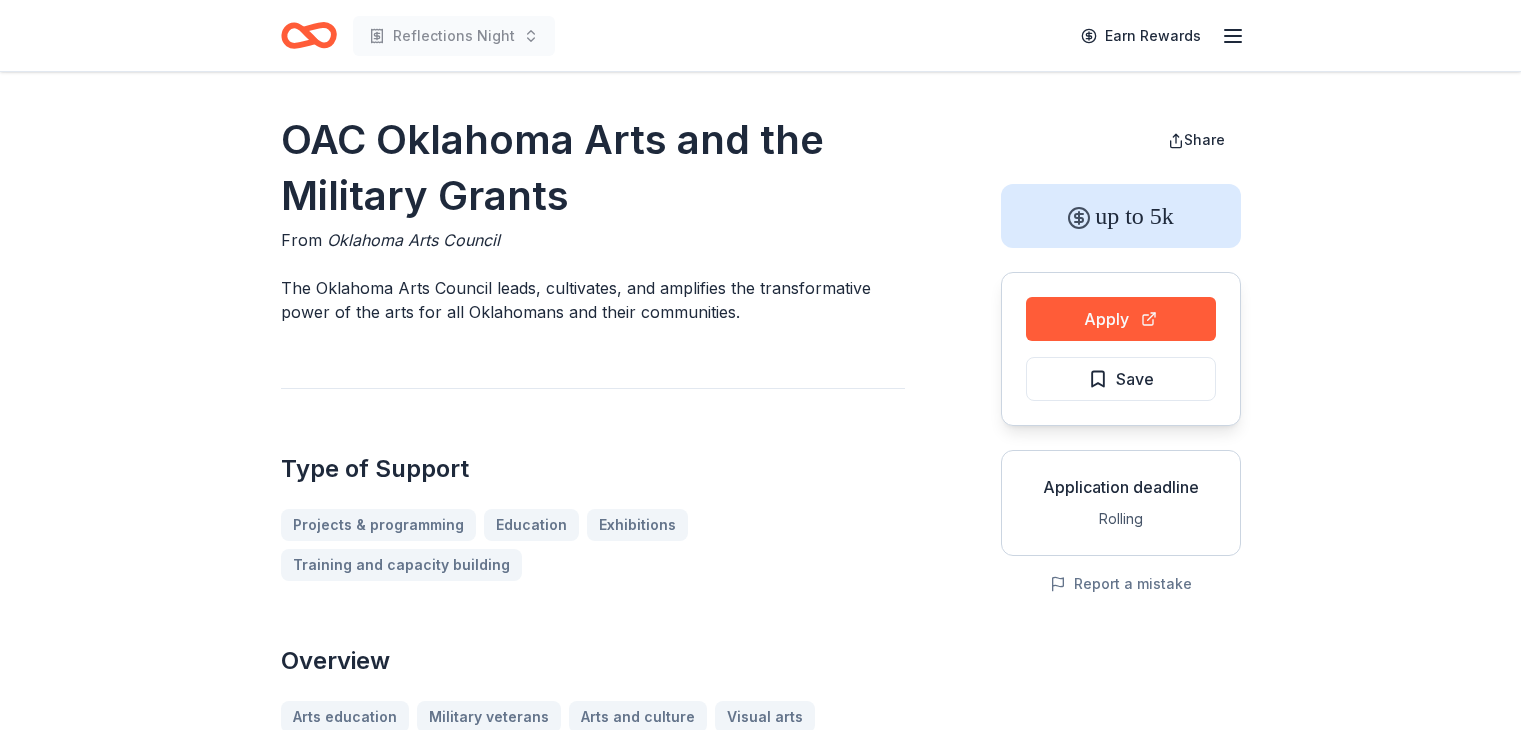 scroll, scrollTop: 0, scrollLeft: 0, axis: both 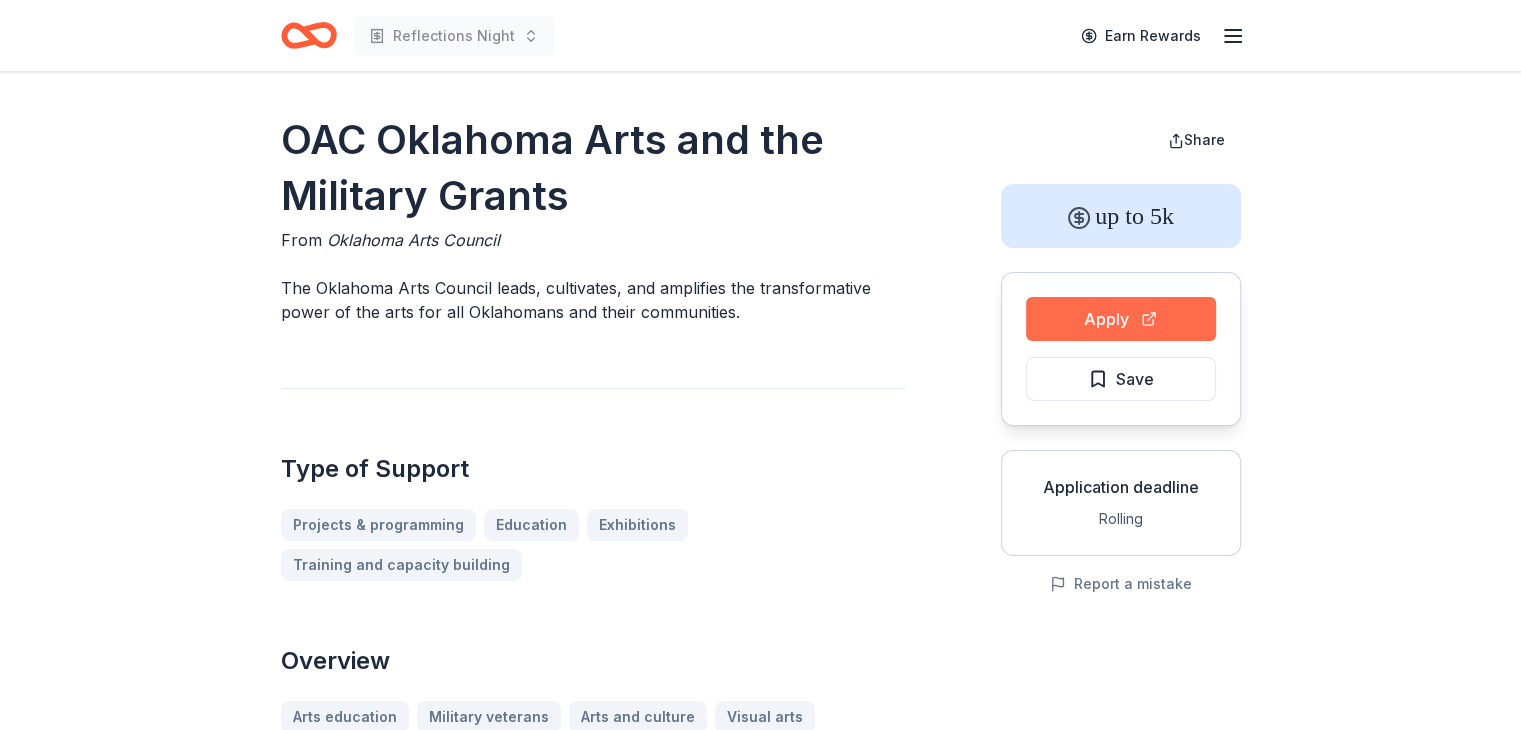 click on "Apply" at bounding box center [1121, 319] 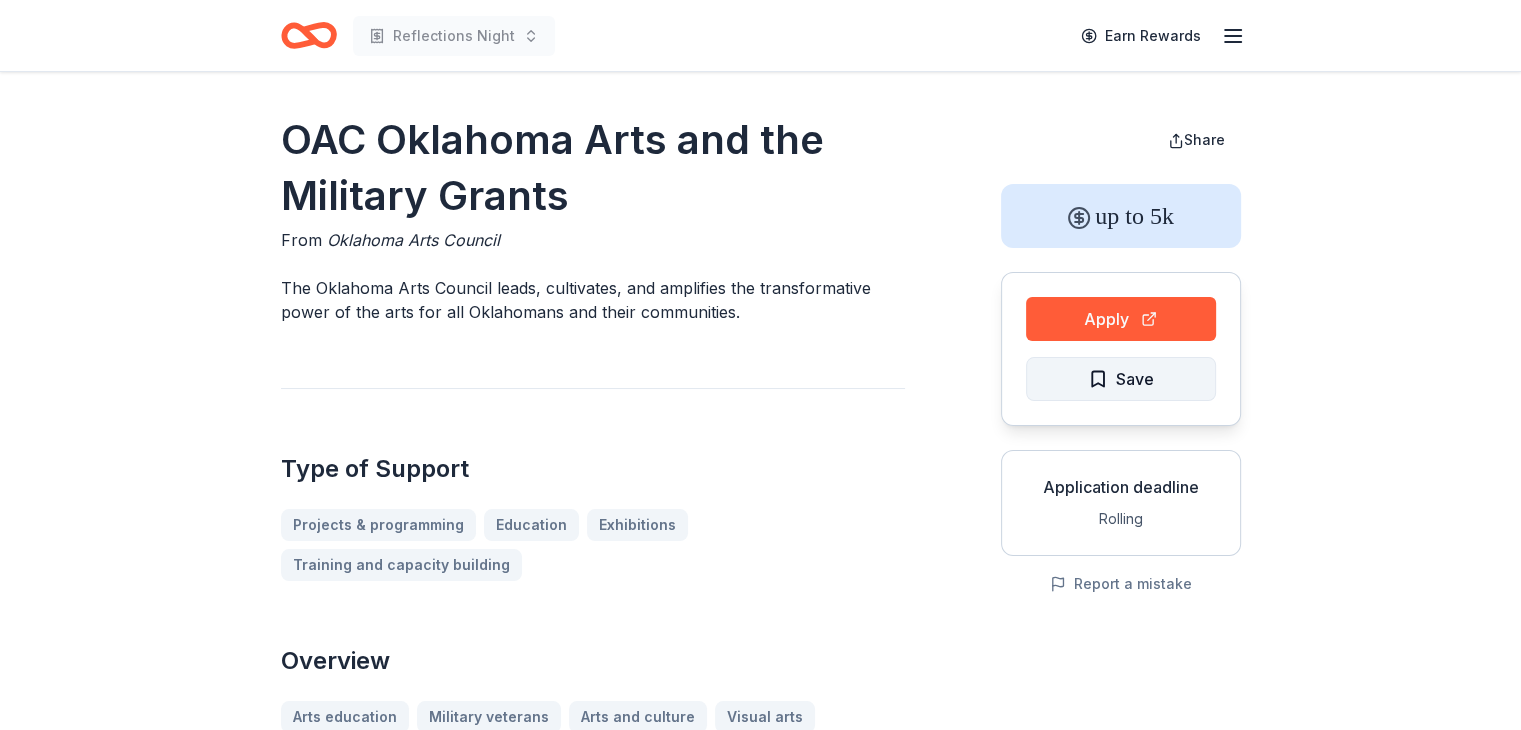 click on "Save" at bounding box center [1121, 379] 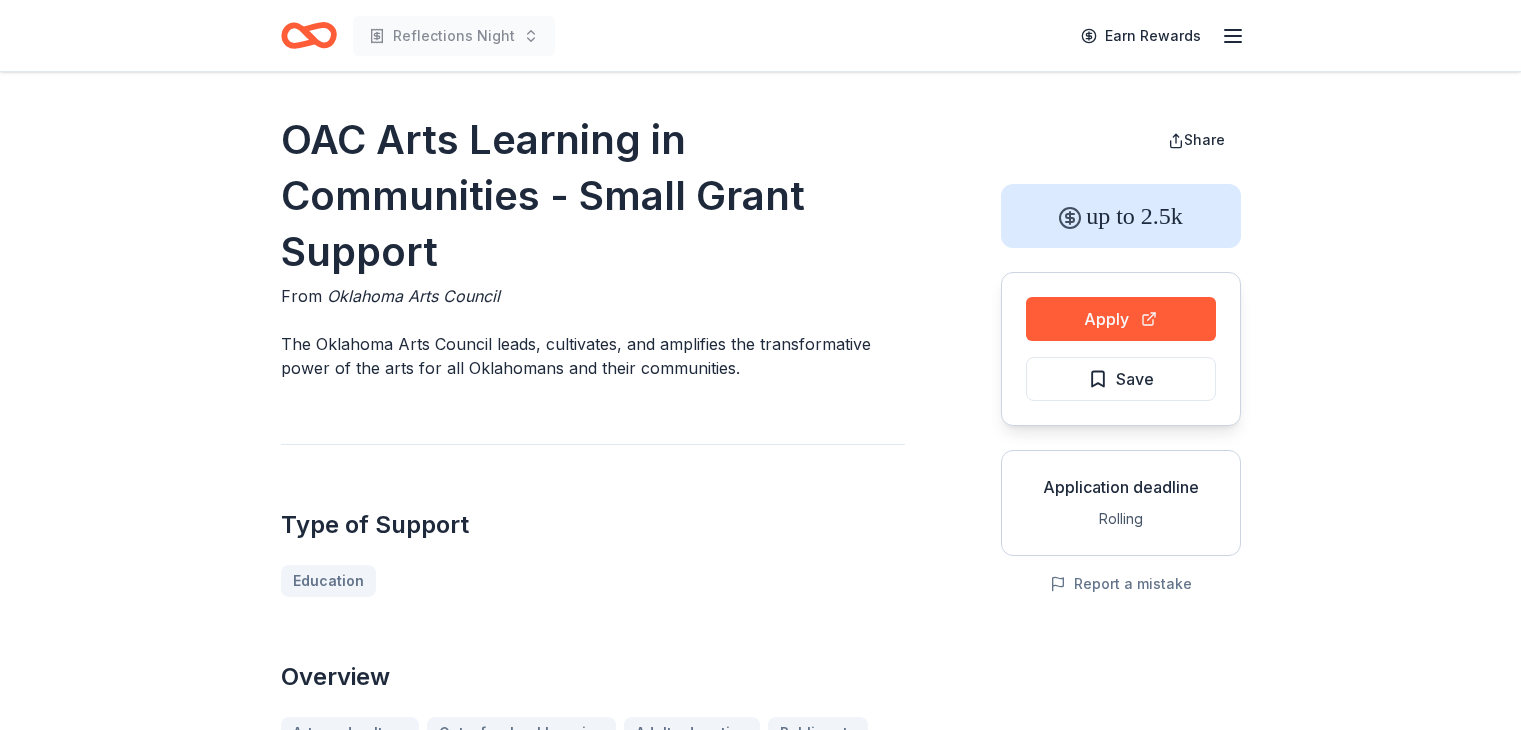 scroll, scrollTop: 0, scrollLeft: 0, axis: both 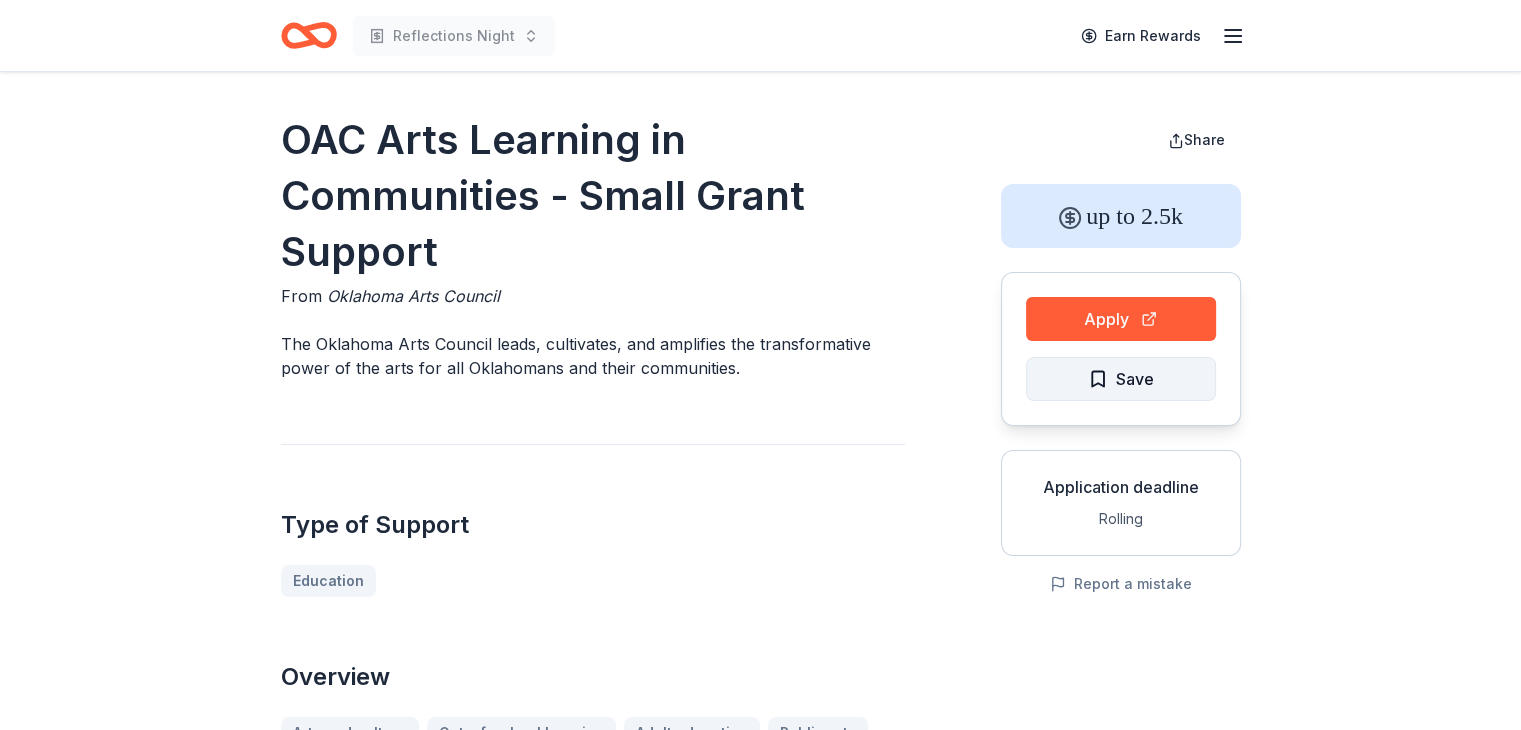 click on "Save" at bounding box center [1121, 379] 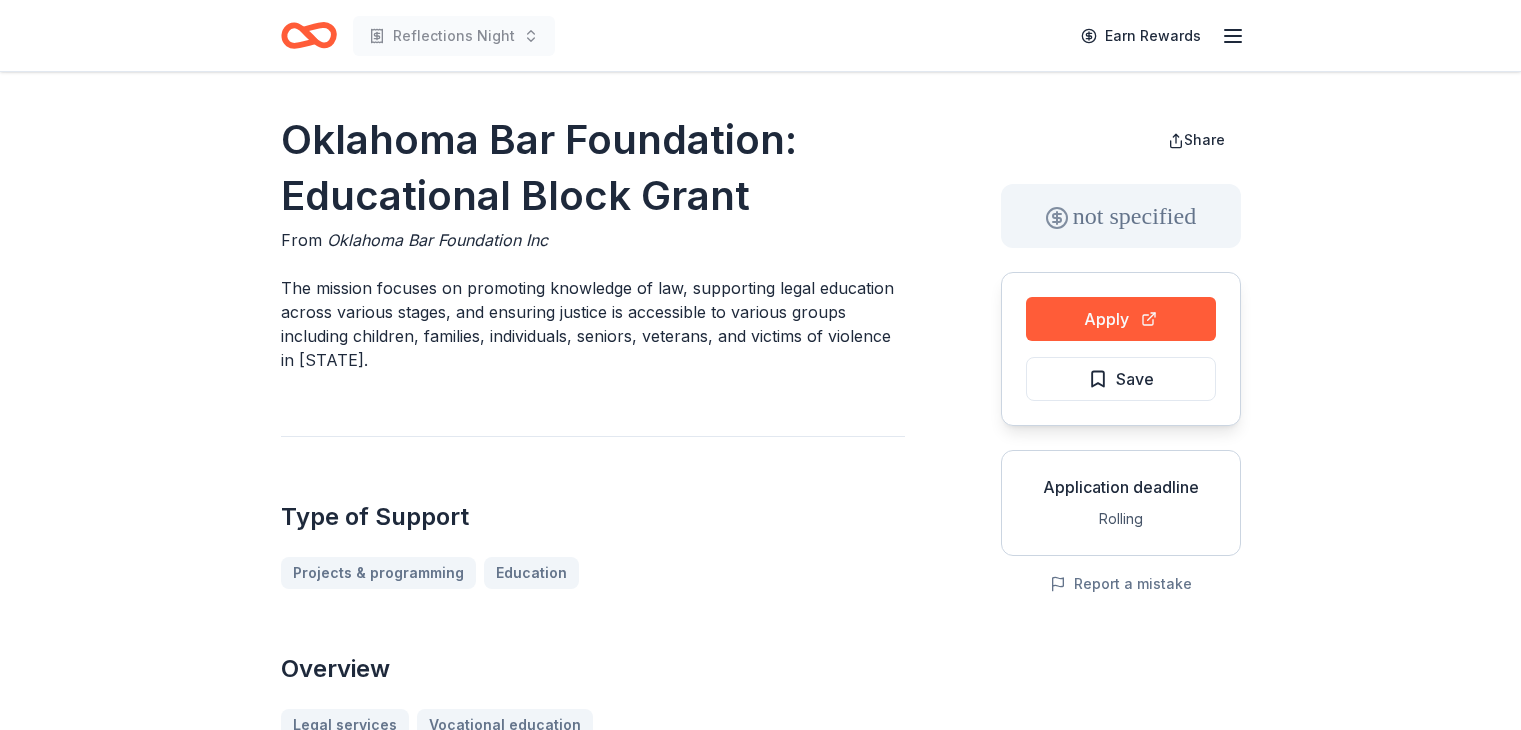 scroll, scrollTop: 0, scrollLeft: 0, axis: both 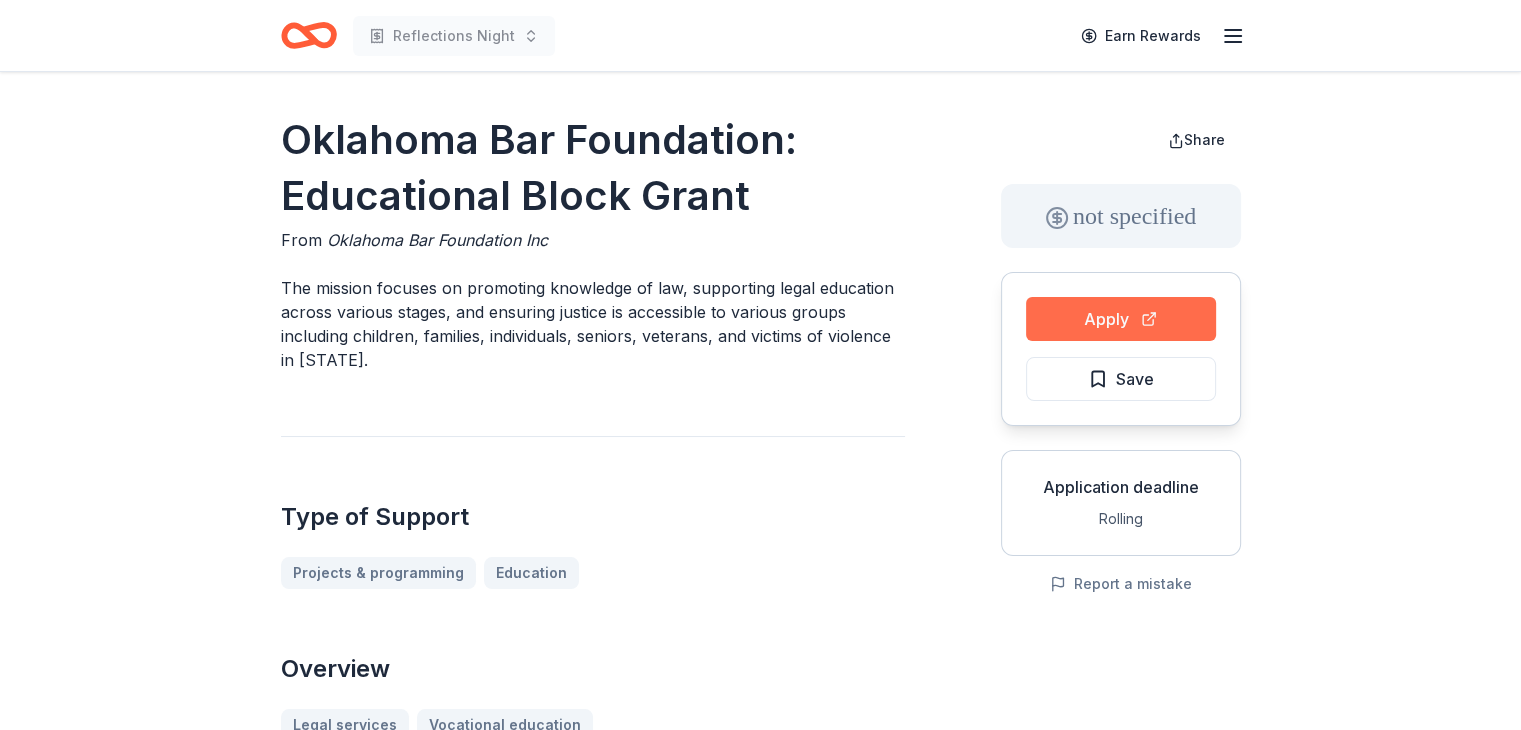 click on "Apply" at bounding box center [1121, 319] 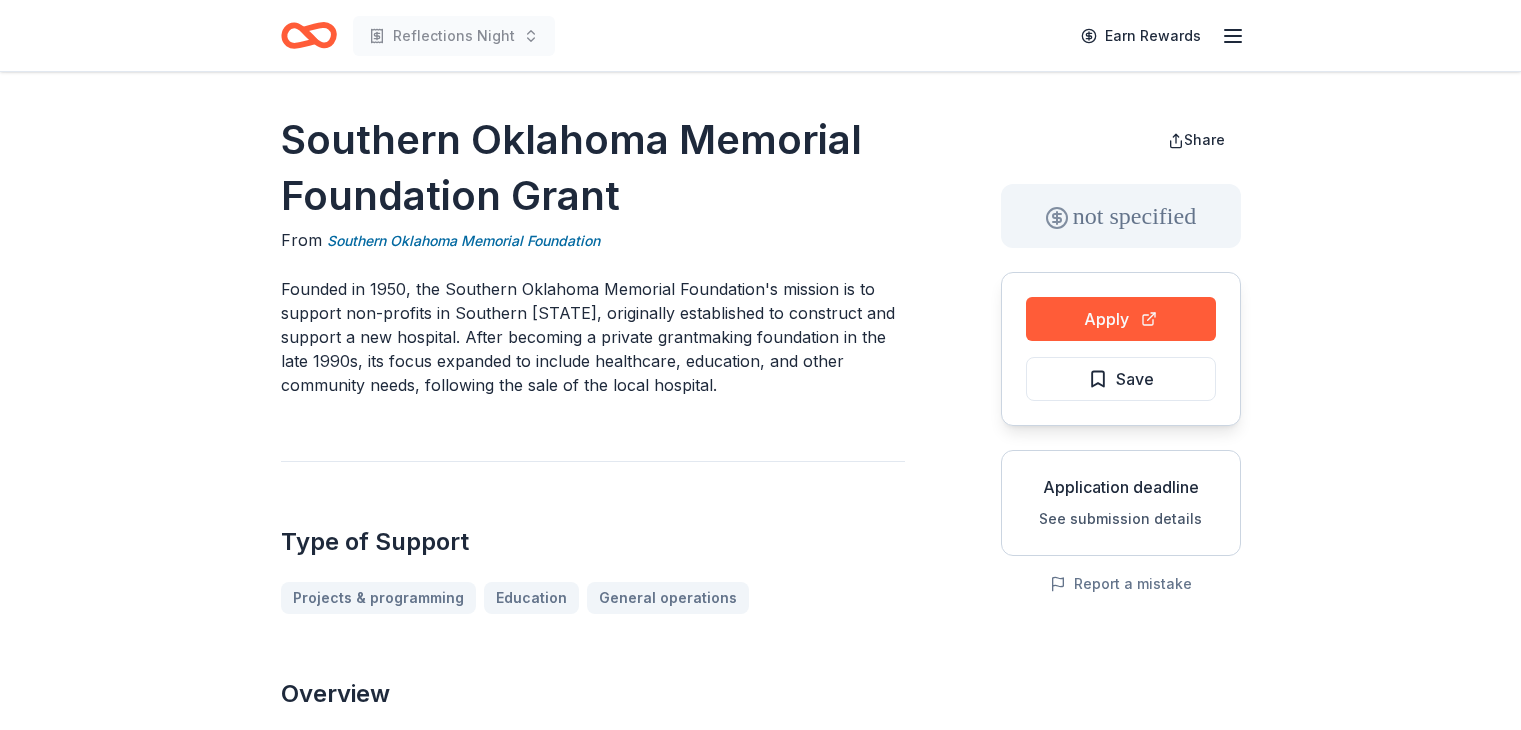 scroll, scrollTop: 0, scrollLeft: 0, axis: both 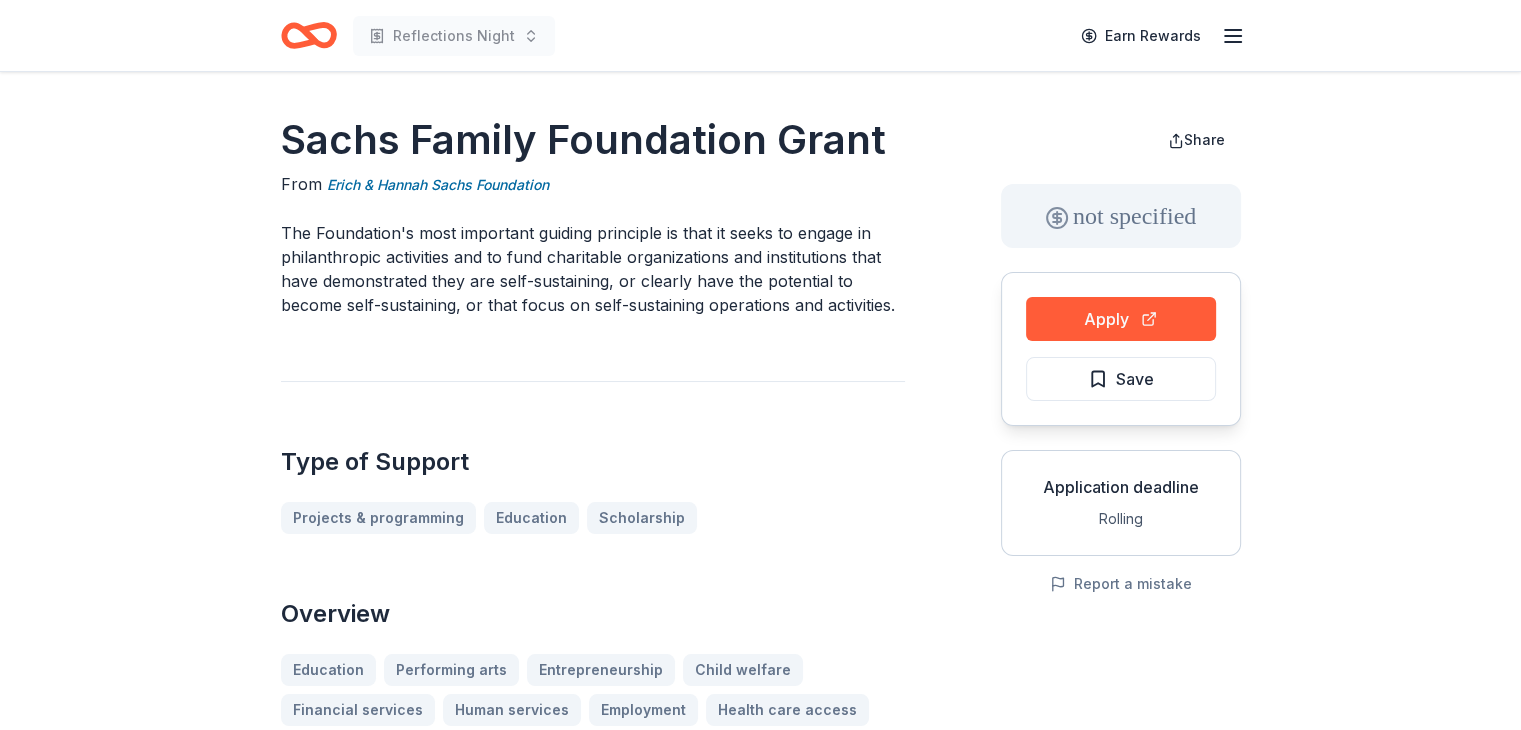 click on "Apply" at bounding box center (1121, 319) 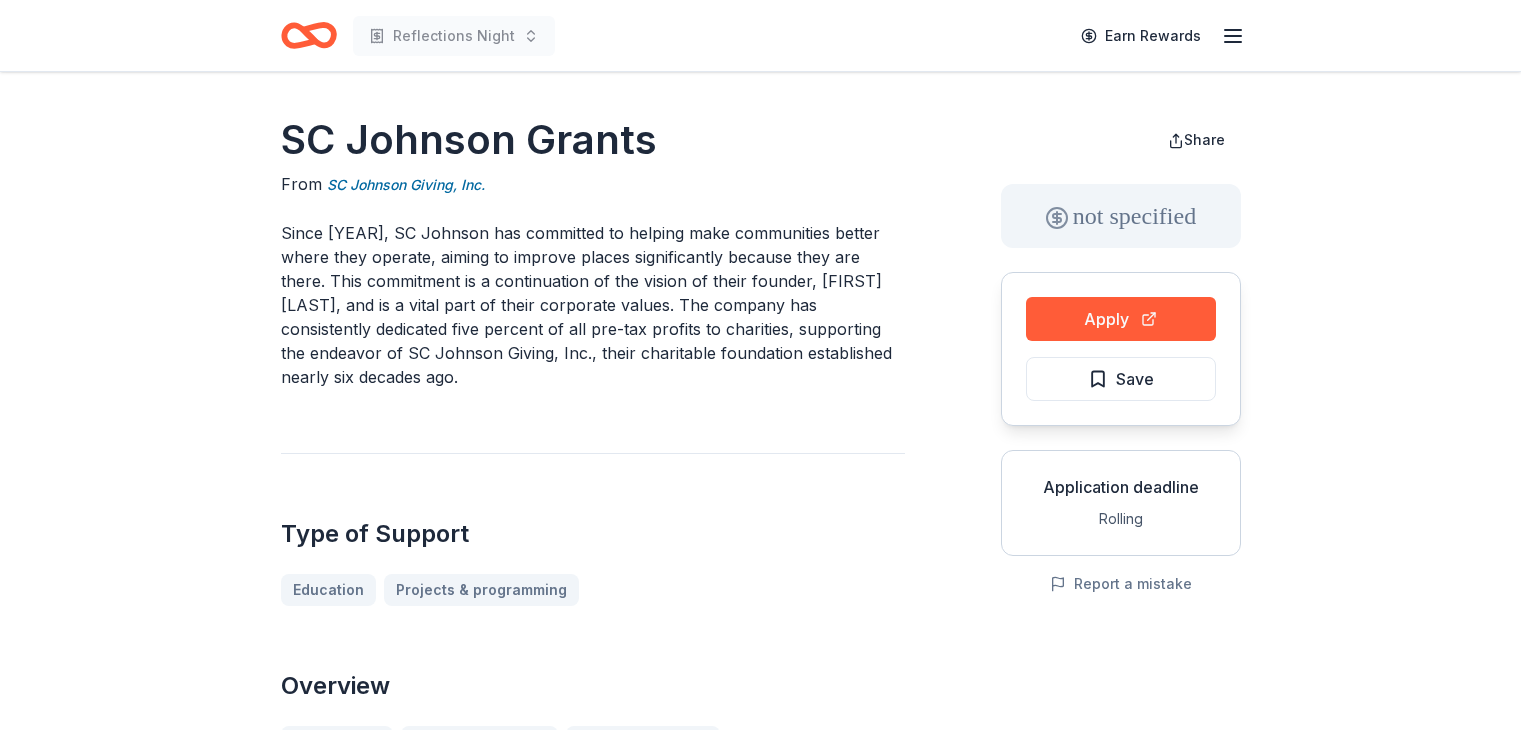 scroll, scrollTop: 0, scrollLeft: 0, axis: both 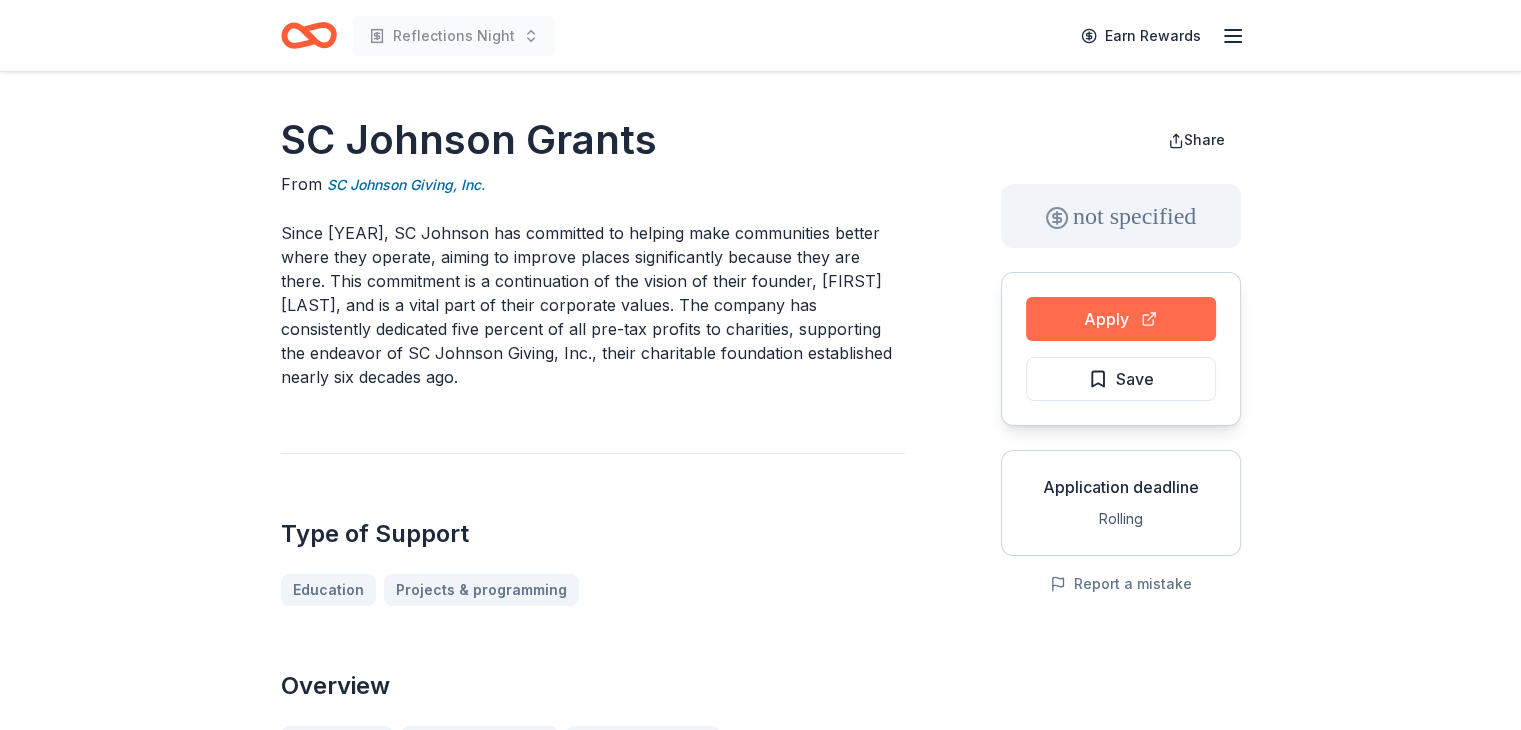 click on "Apply" at bounding box center [1121, 319] 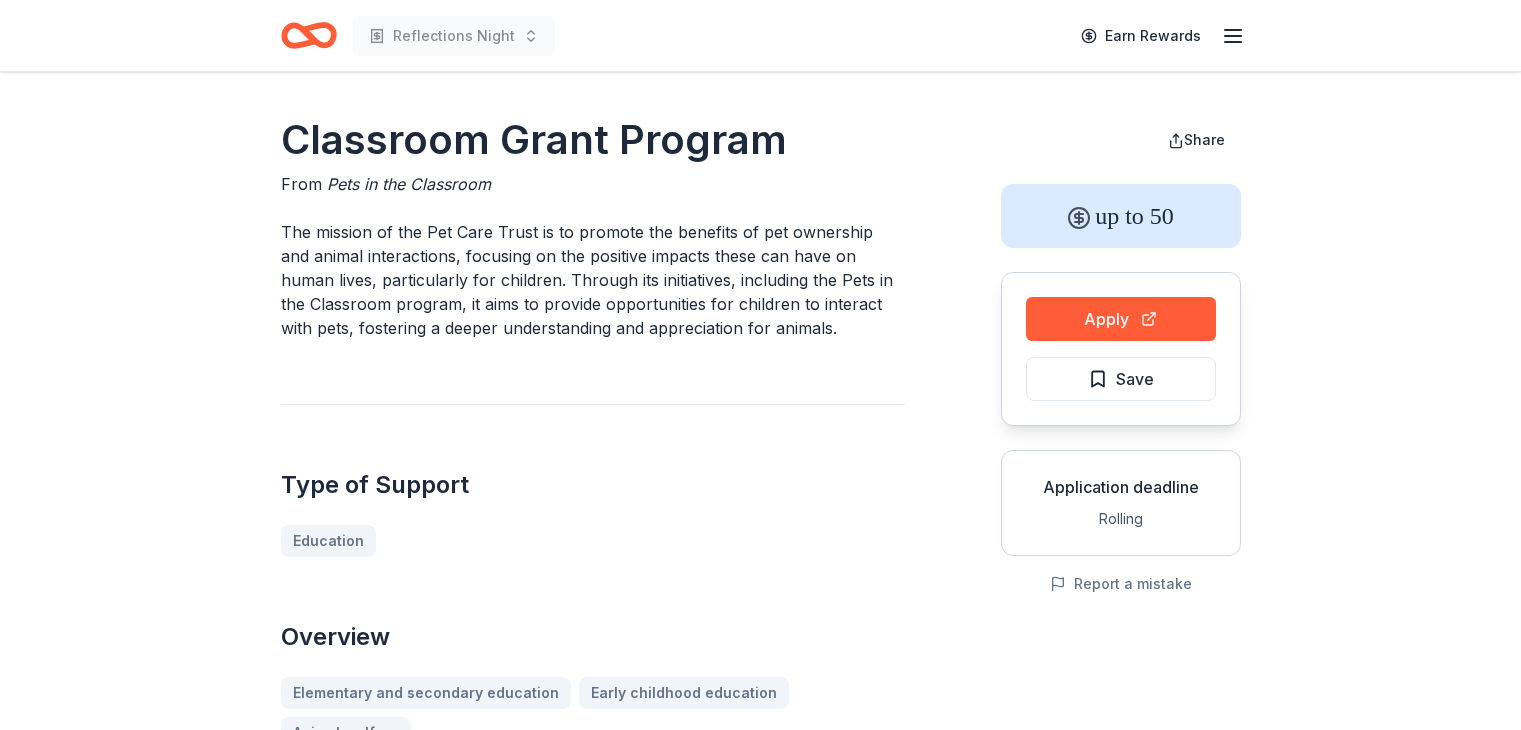 scroll, scrollTop: 0, scrollLeft: 0, axis: both 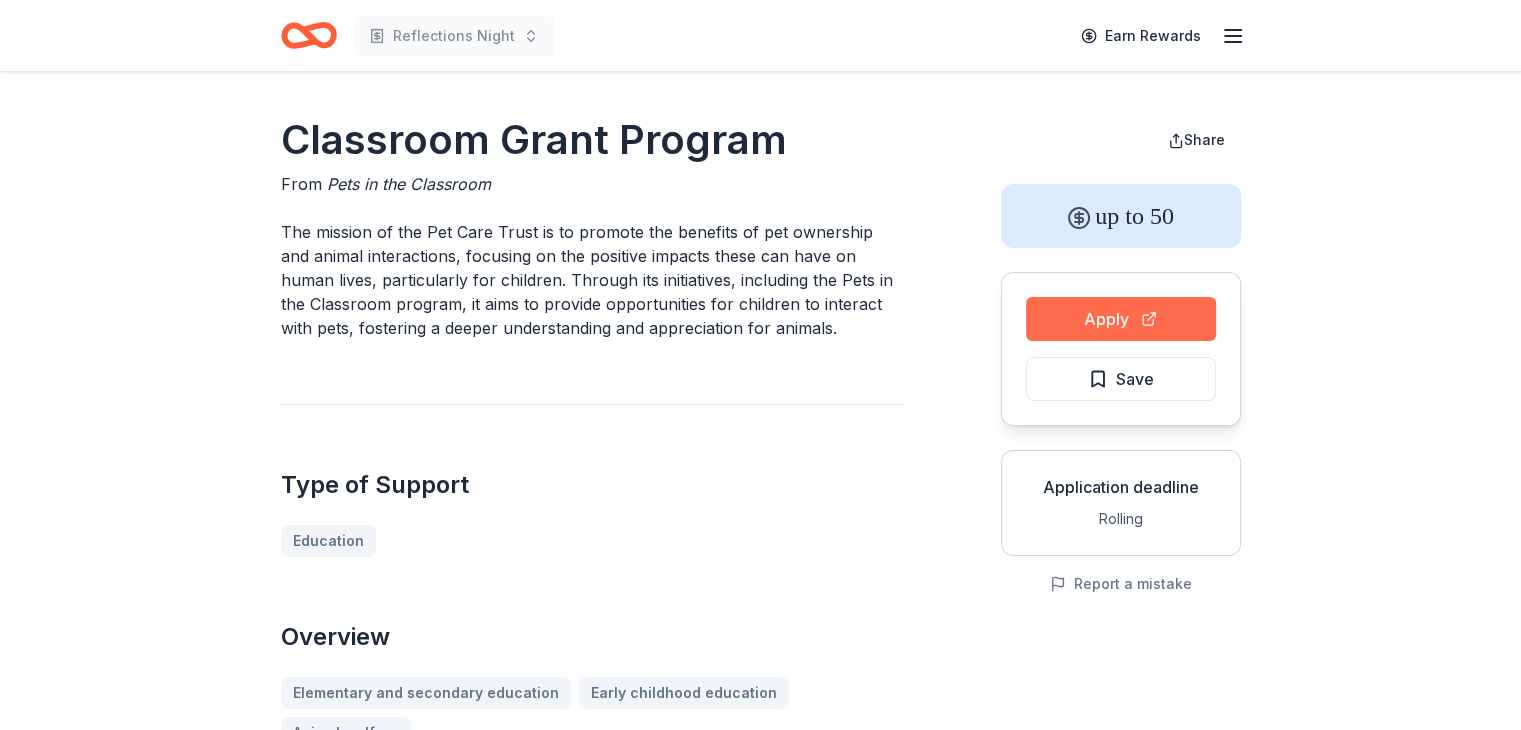 click on "Apply" at bounding box center [1121, 319] 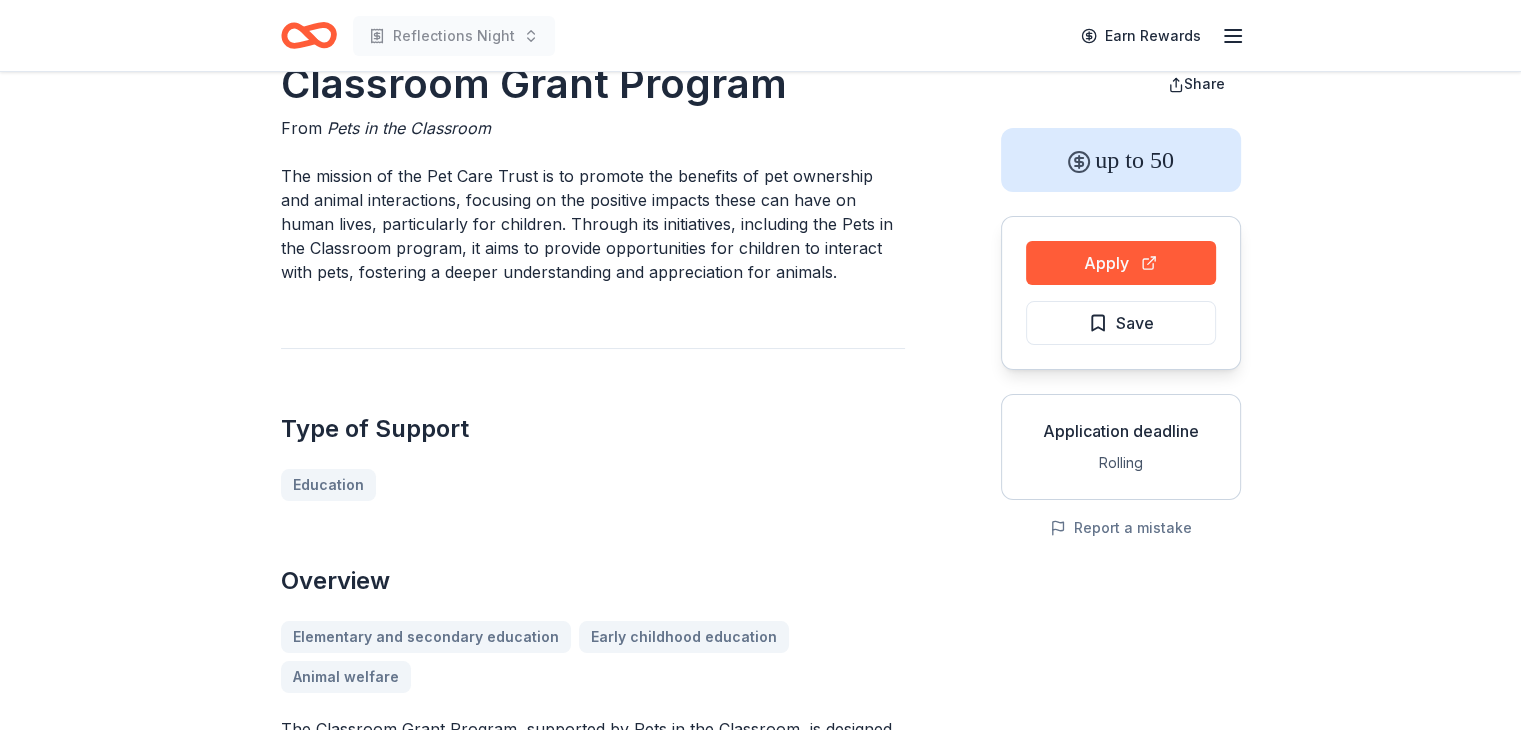 scroll, scrollTop: 0, scrollLeft: 0, axis: both 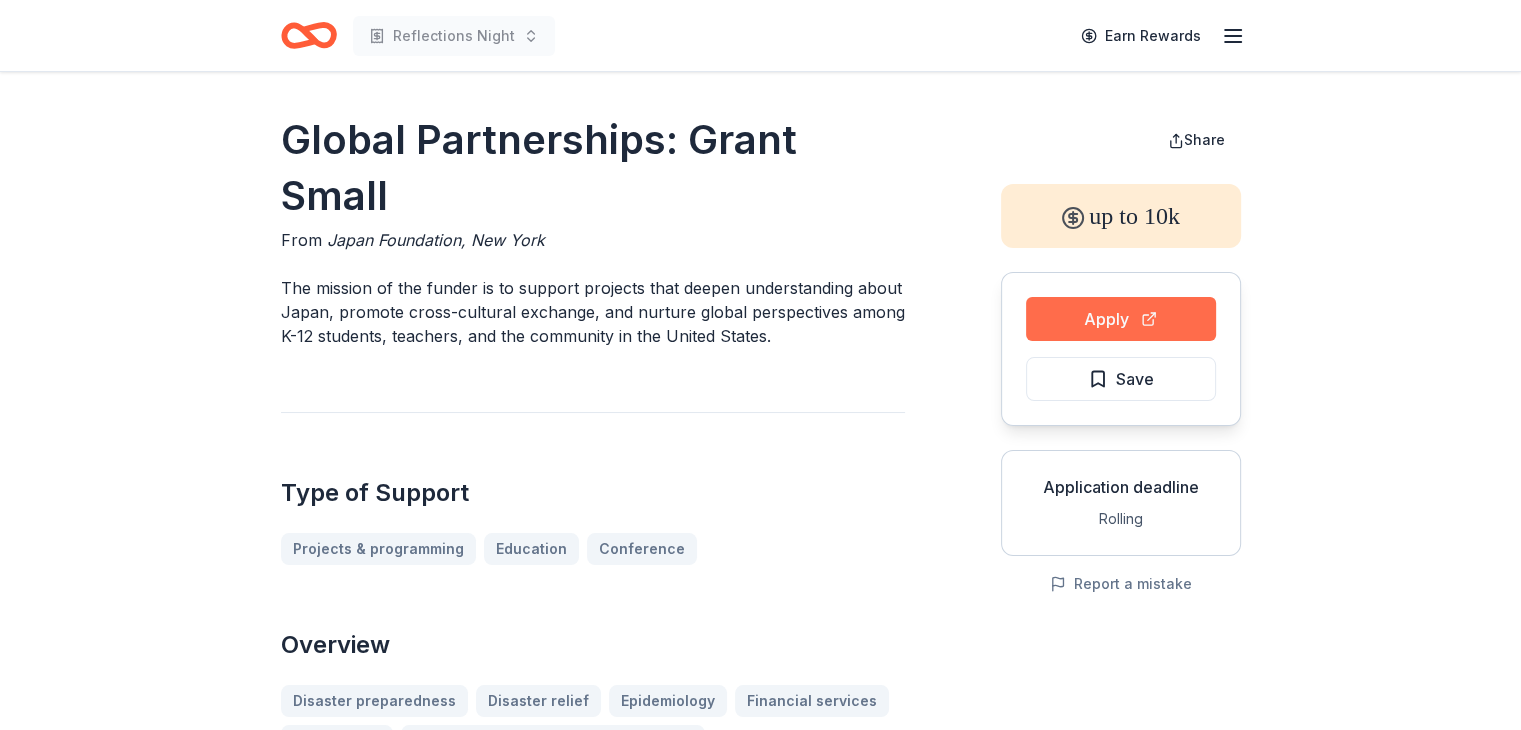 click on "Apply" at bounding box center (1121, 319) 